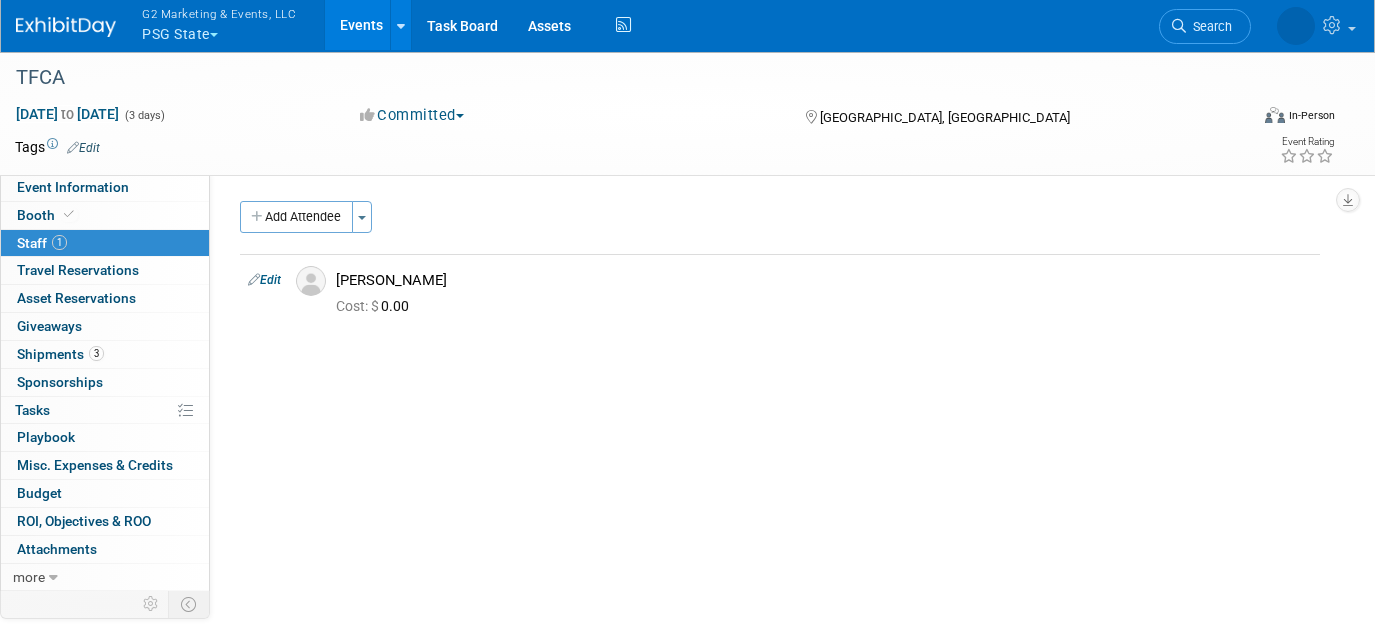 scroll, scrollTop: 0, scrollLeft: 0, axis: both 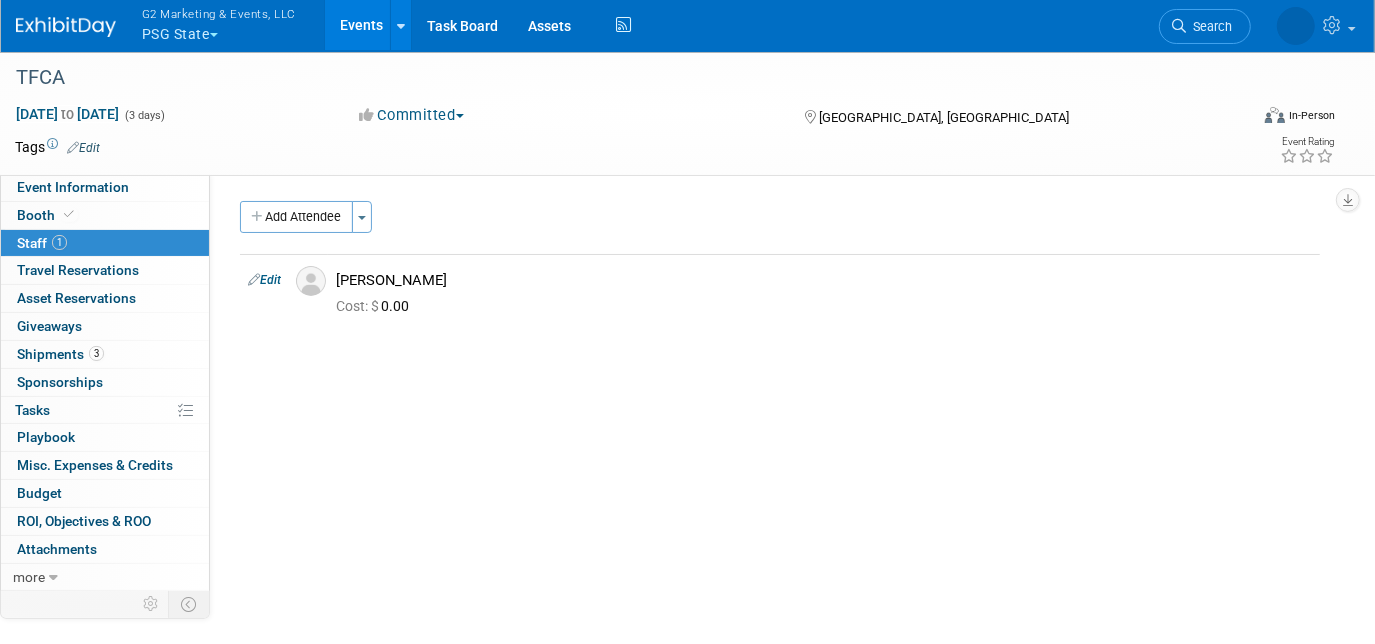 click at bounding box center [78, 18] 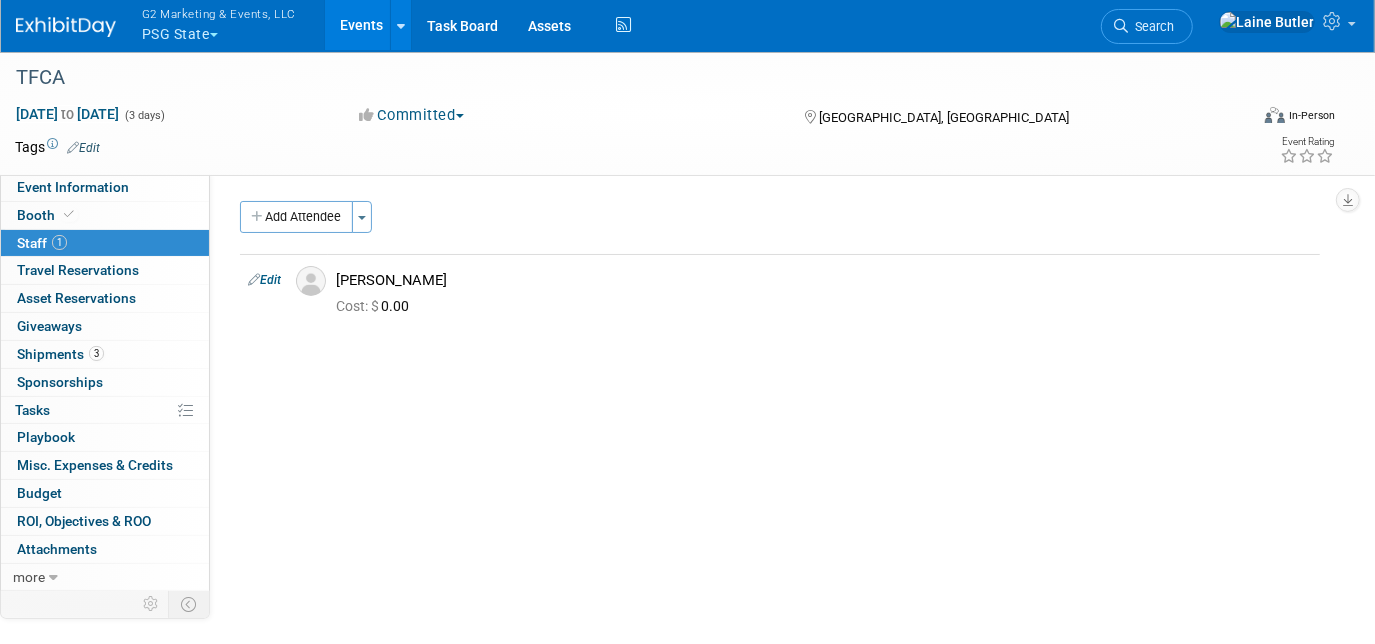 click on "G2 Marketing & Events, LLC
PSG State
Explore:
My Workspaces  13
Go to Workspace:
ATI
CDX
ClickSafety
Discovery Education
G2 Projects - Weekly Update
G2 Promotions
JBL Careers
JBL National
MedHub
NHA
PSG National/International
PSG State
Staffgarden / HWS
Events
Add Event
Bulk Upload Events
Shareable Event Boards
Recently Viewed Events:
TFCA
Franklin, TN
Jul 15, 2025  to  Jul 17, 2025
OH Fire
Columbus, OH
Jul 14, 2025  to  Jul 17, 2025
TEMSEA
Murfreesboro, TN
Jul 30, 2025  to  Aug 1, 2025
Task Board
Assets
Activity Feed
My Account
My Profile & Preferences
Sync to External Calendar...
Team Workspace" at bounding box center [675, 26] 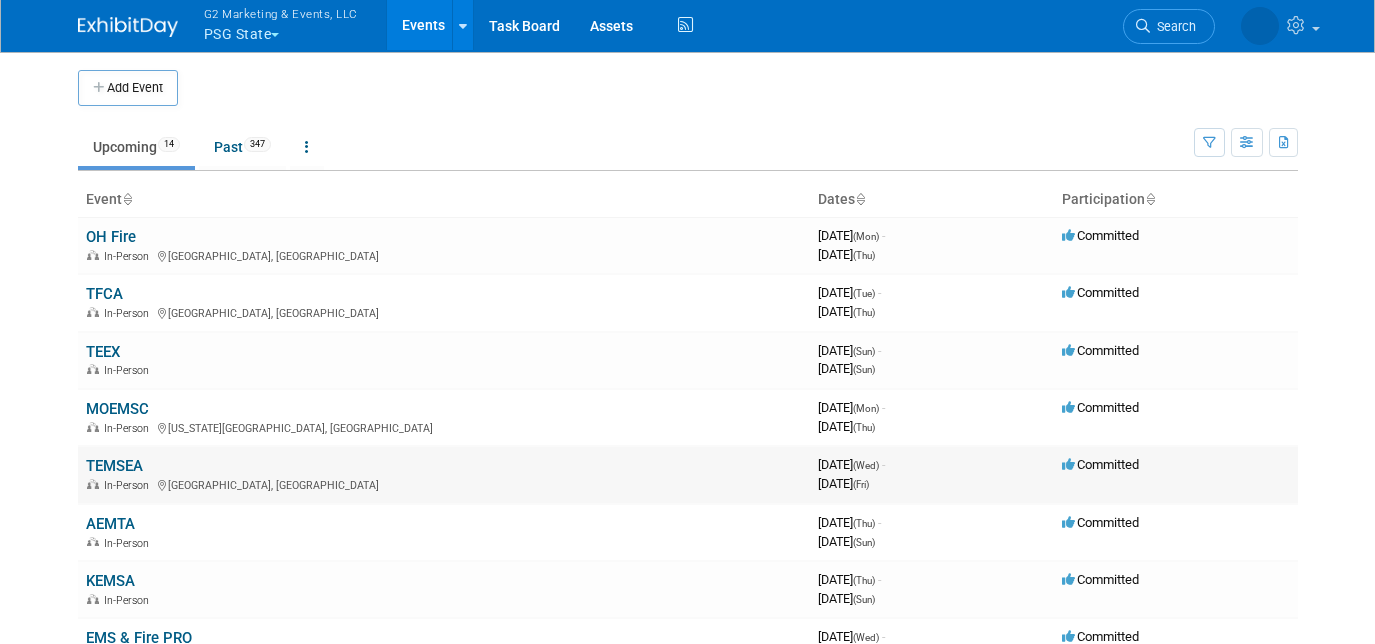 scroll, scrollTop: 0, scrollLeft: 0, axis: both 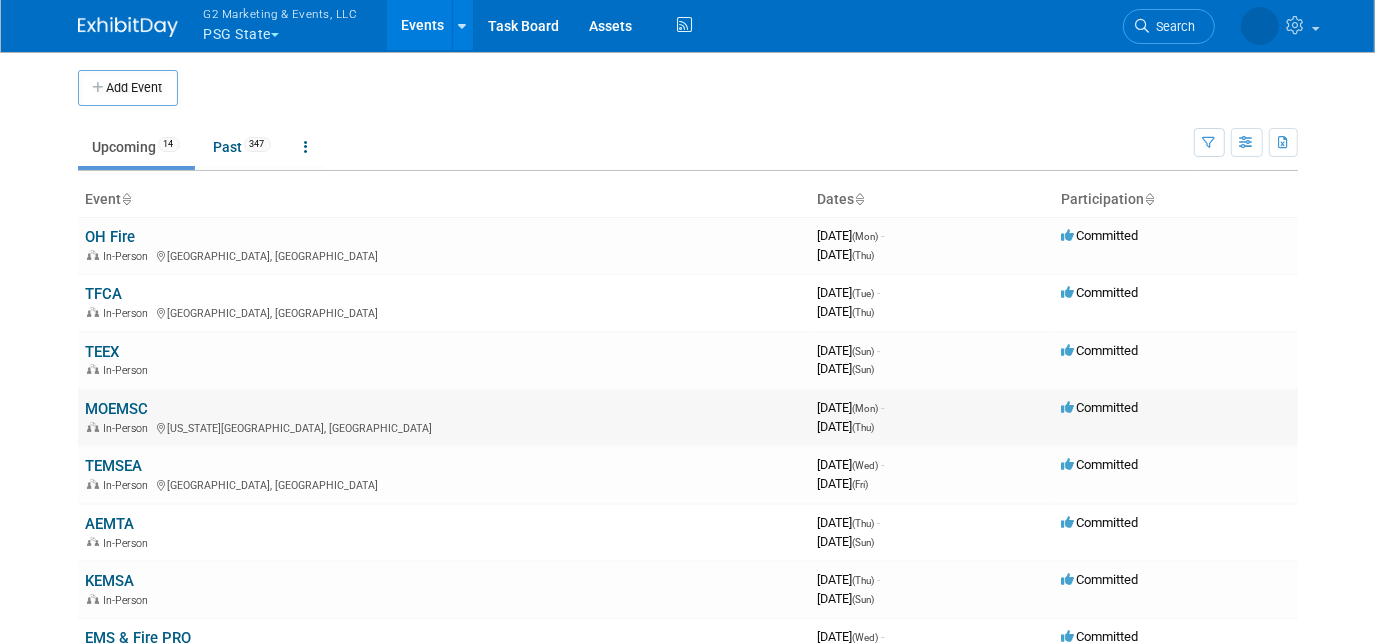 click on "MOEMSC" at bounding box center (117, 409) 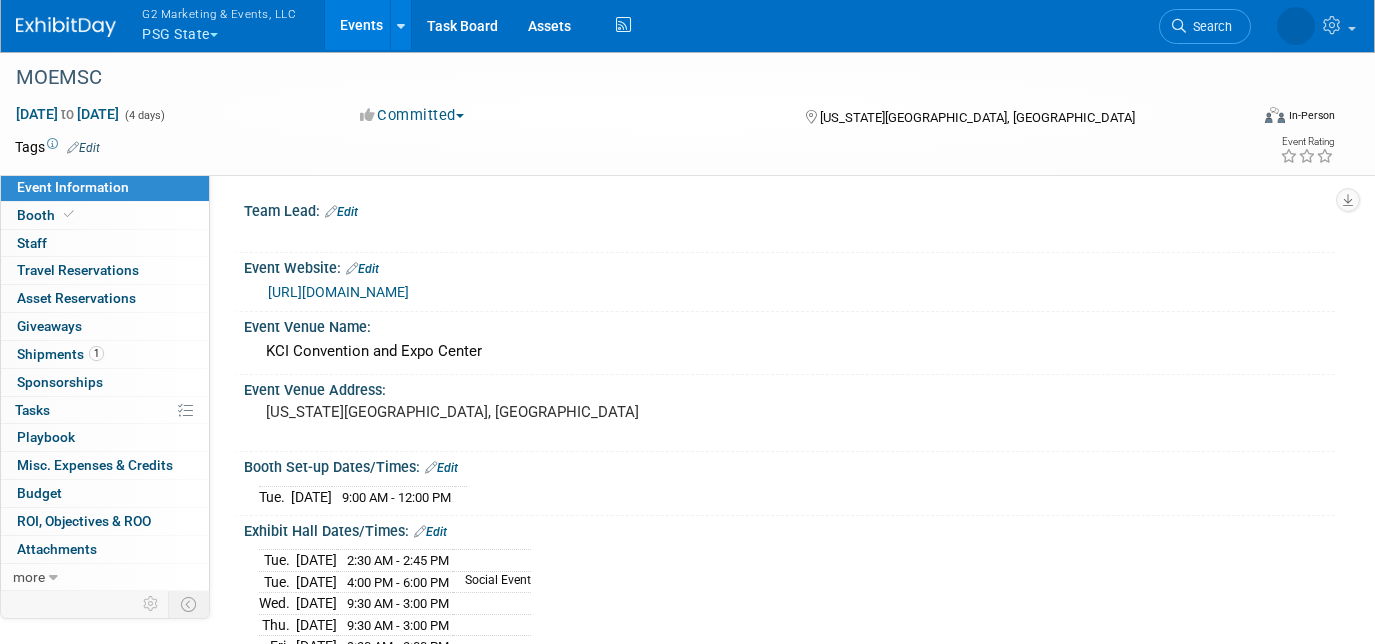 scroll, scrollTop: 0, scrollLeft: 0, axis: both 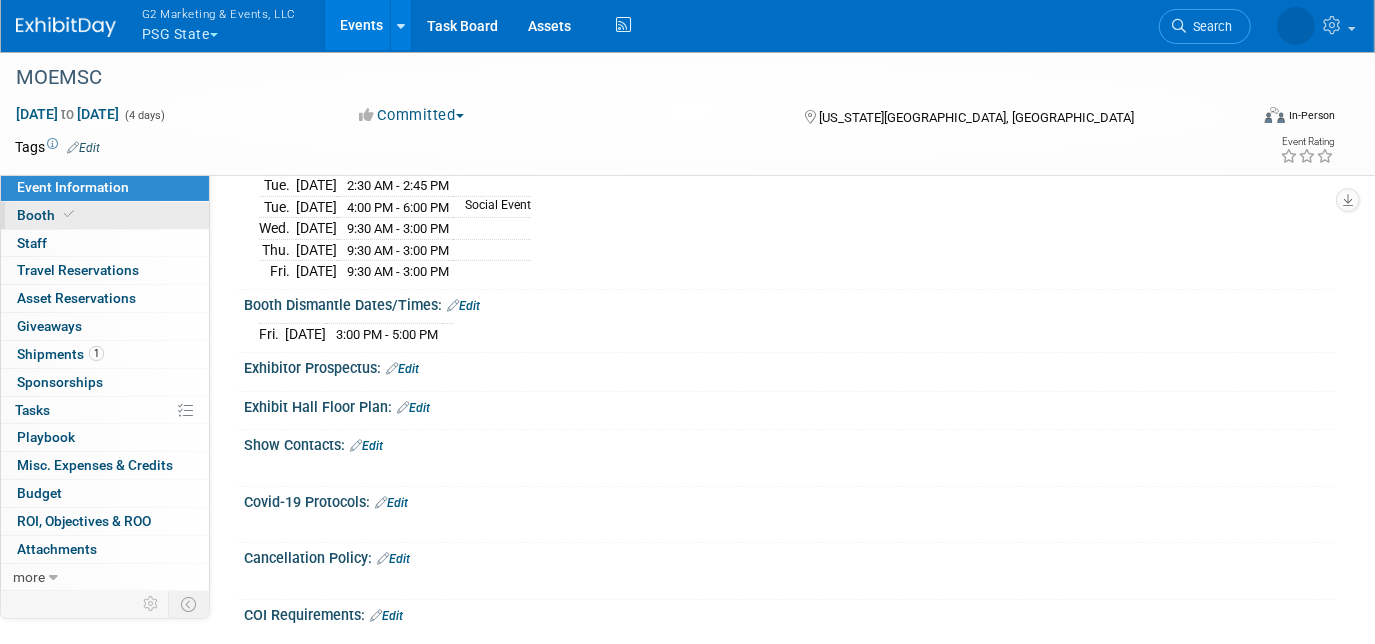 click on "Booth" at bounding box center (105, 215) 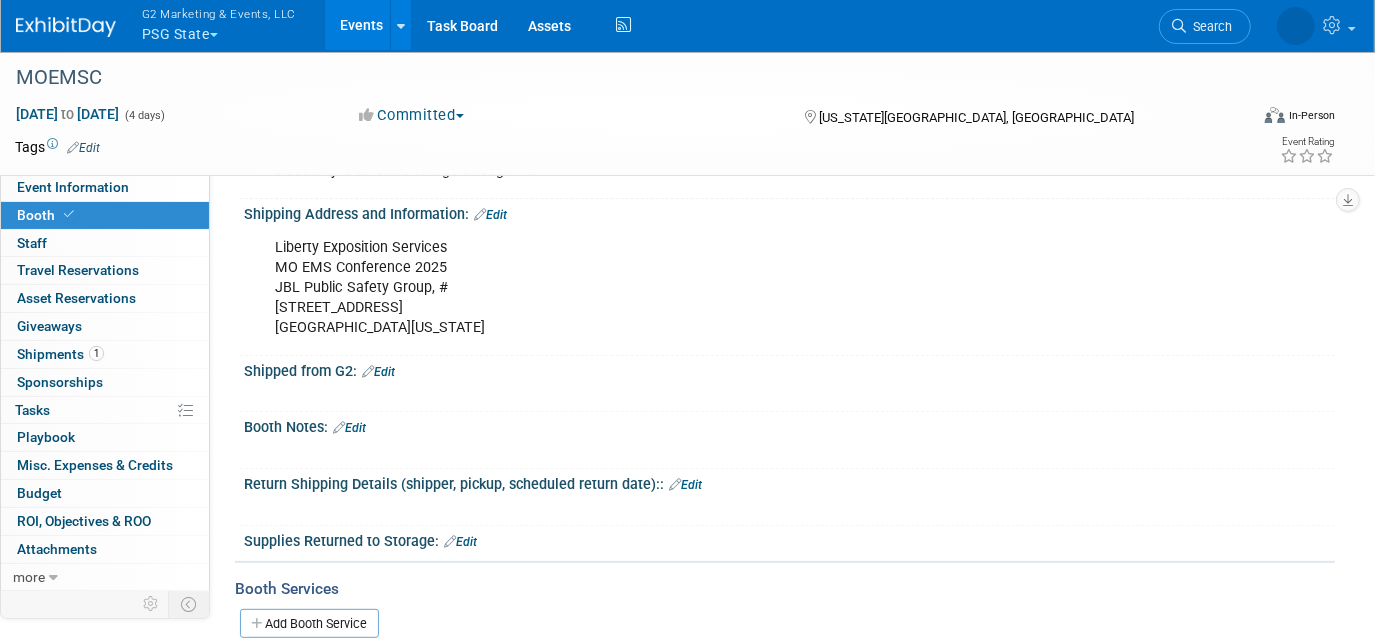 scroll, scrollTop: 319, scrollLeft: 0, axis: vertical 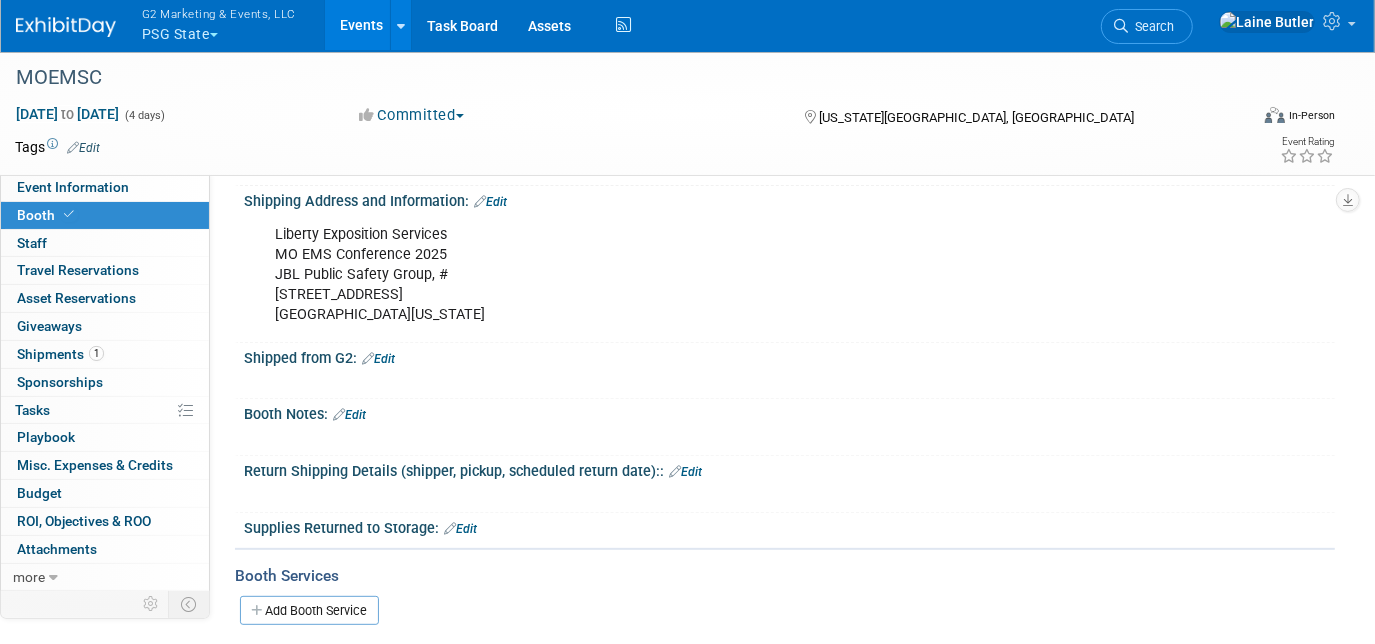 click on "Edit" at bounding box center (378, 359) 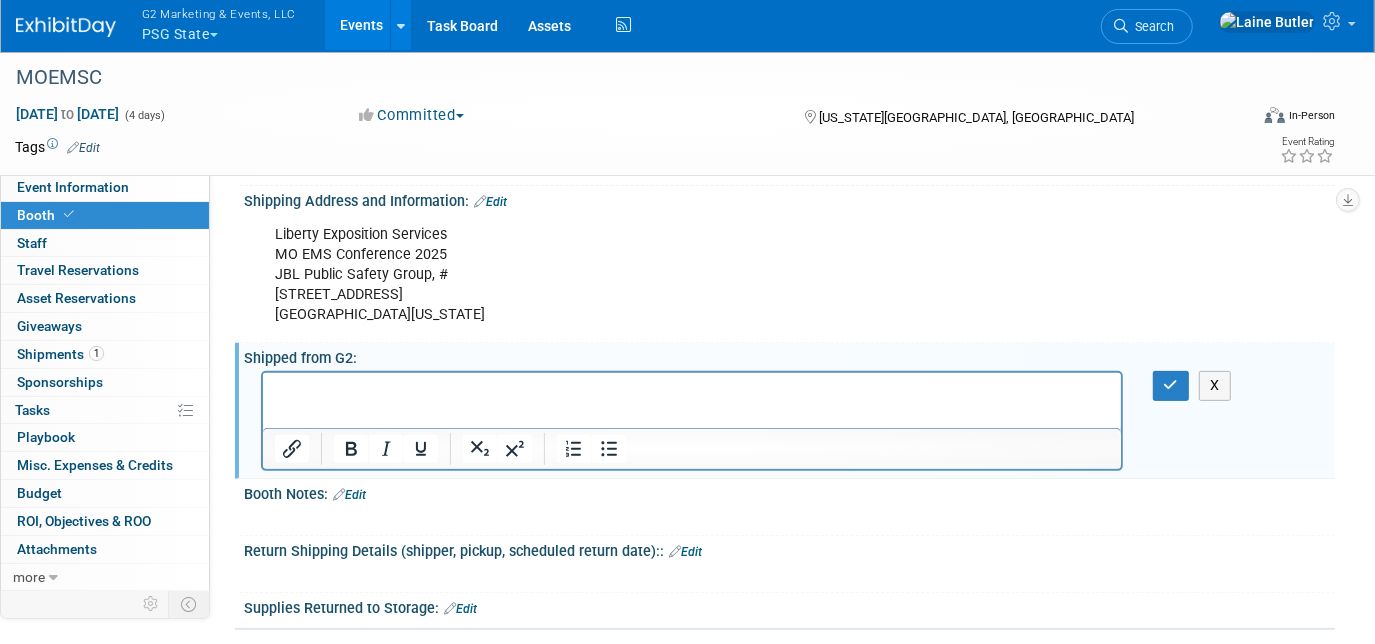 scroll, scrollTop: 0, scrollLeft: 0, axis: both 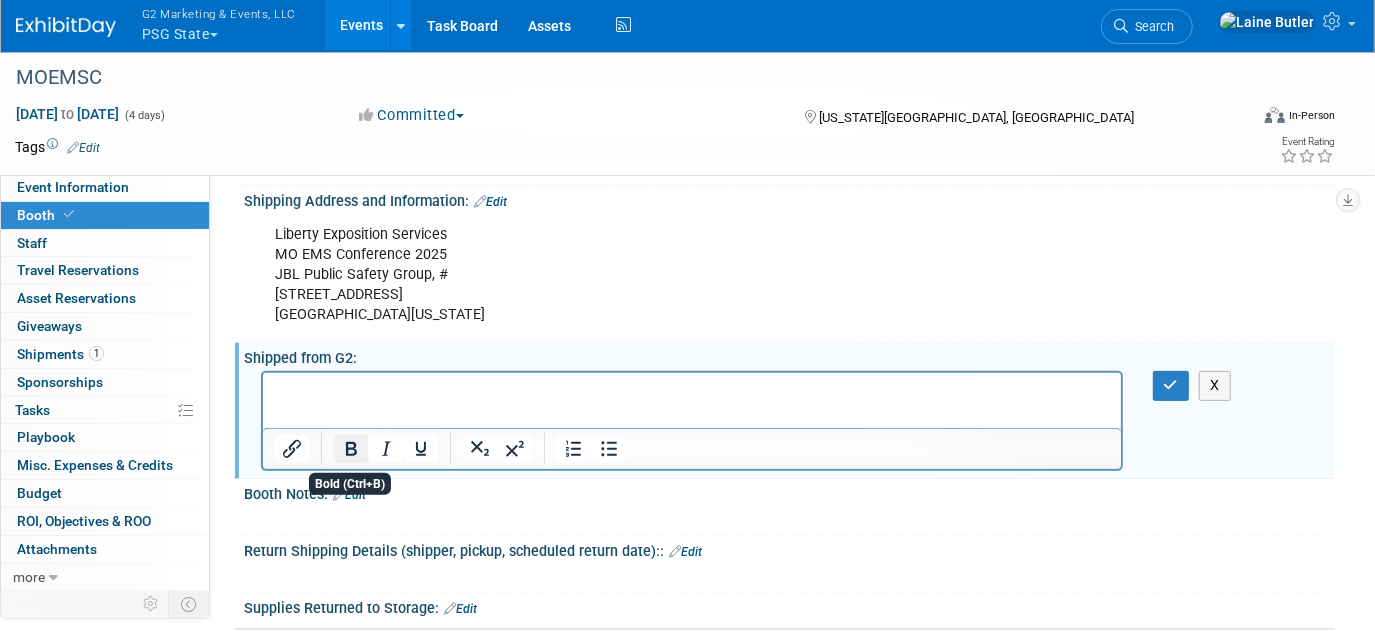 paste 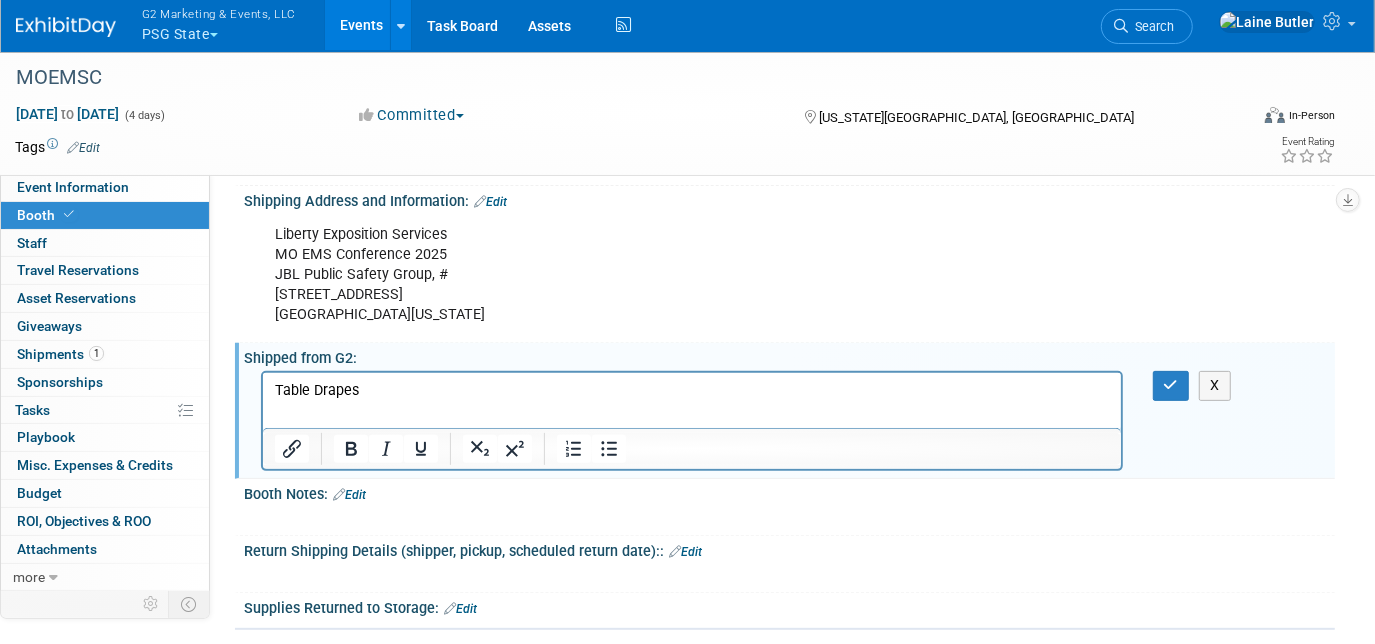 click on "Table Drapes" at bounding box center [691, 391] 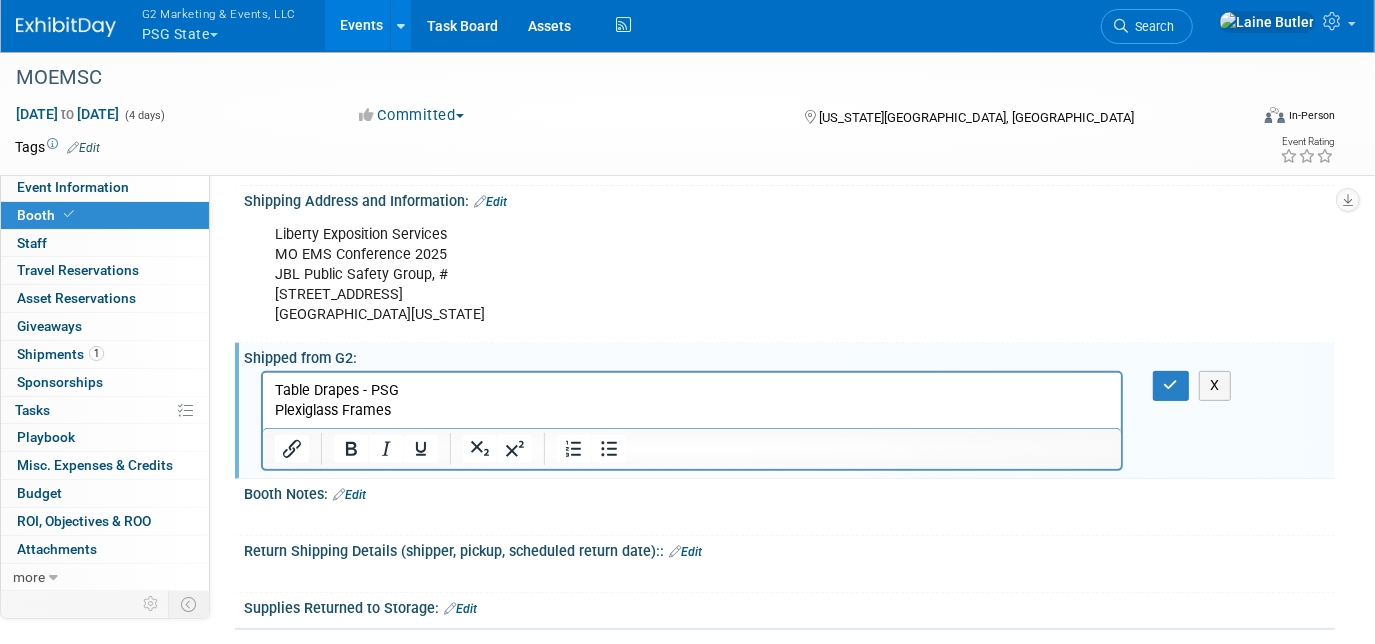 click on "Plexiglass Frames" at bounding box center [691, 411] 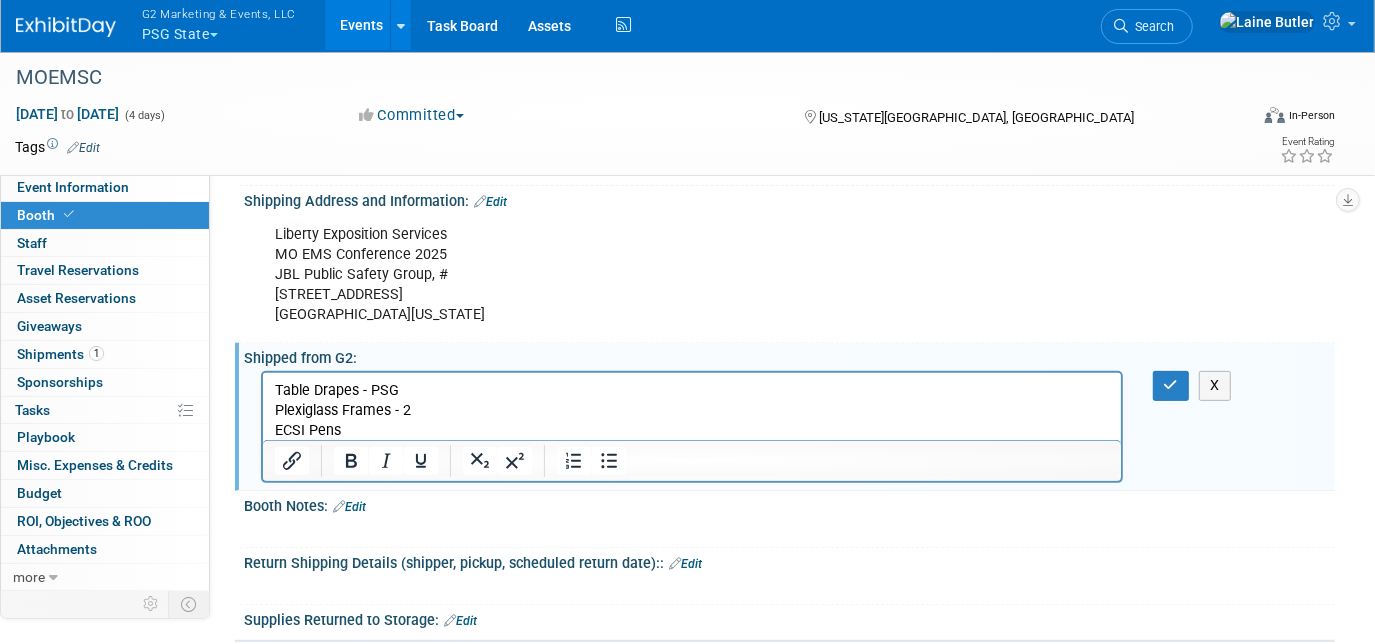 click on "ECSI Pens" at bounding box center [691, 431] 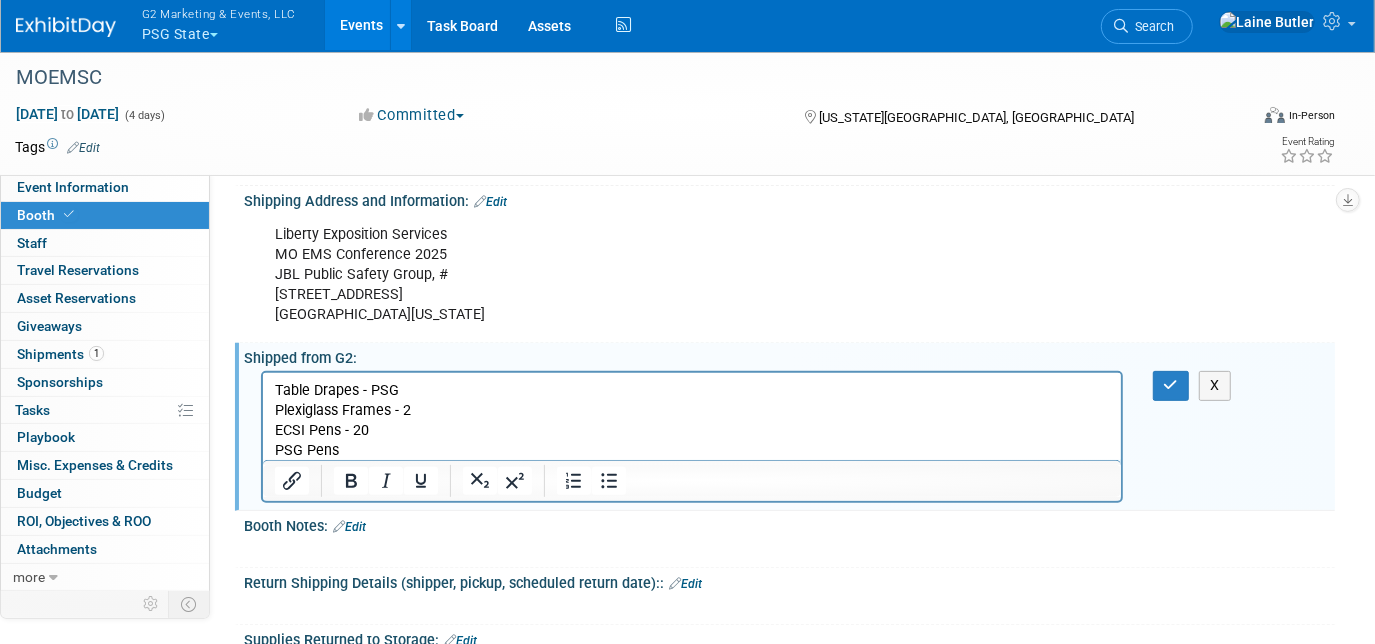 click on "PSG Pens" at bounding box center (691, 451) 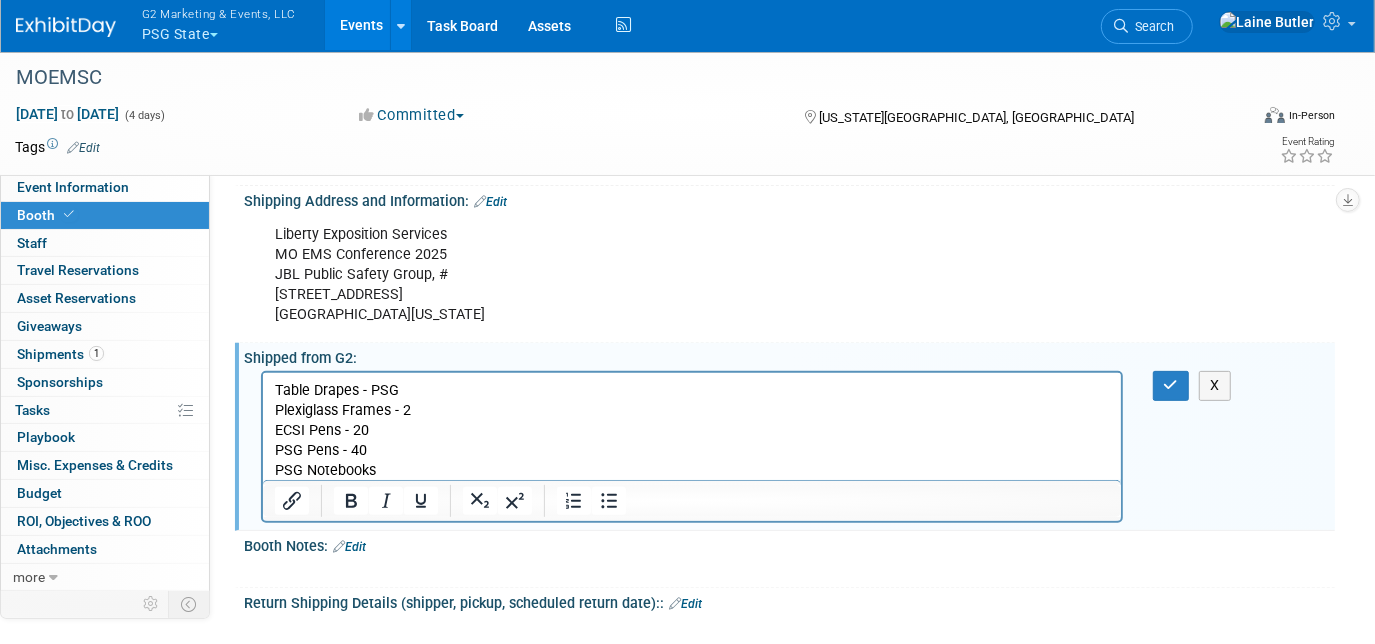 click on "PSG Notebooks" at bounding box center [691, 471] 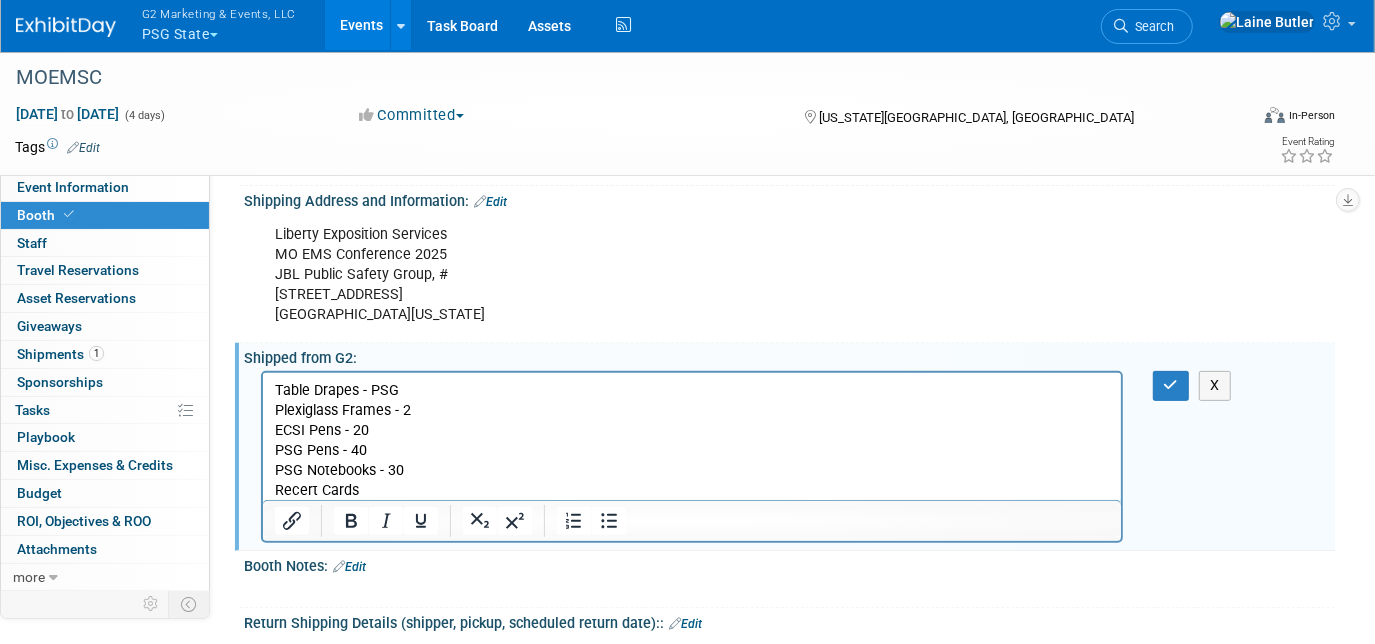 click on "Recert Cards" at bounding box center (691, 491) 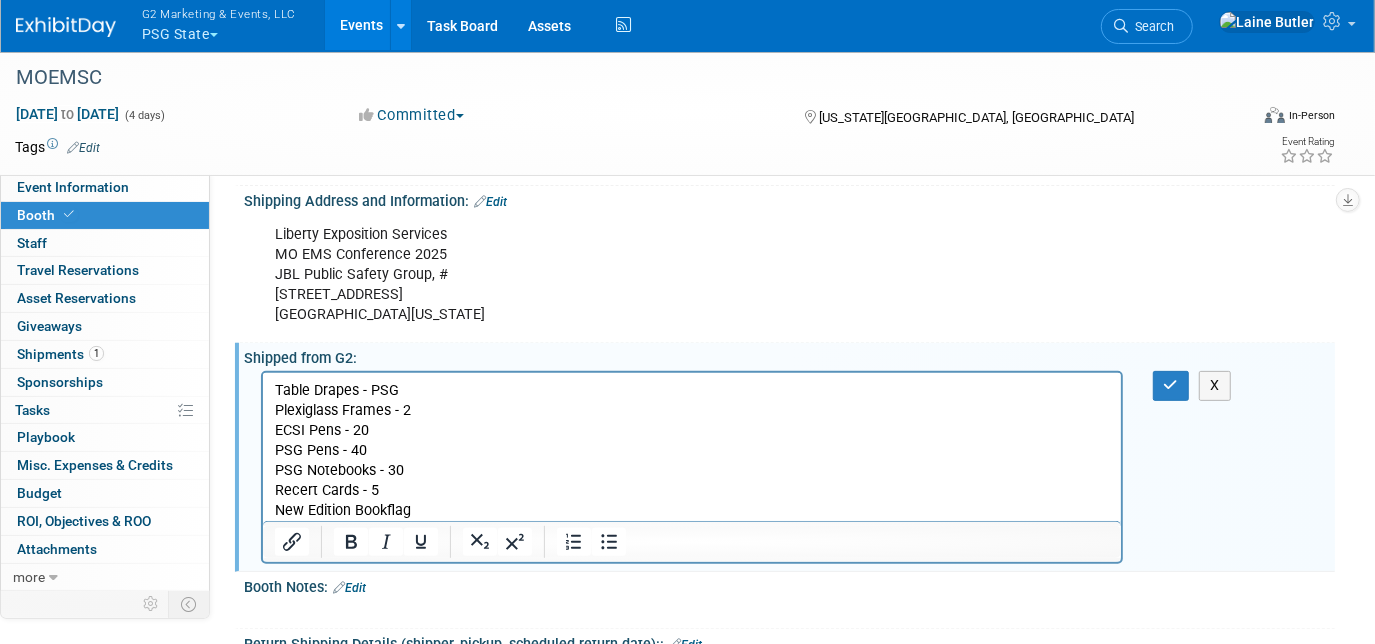 click on "New Edition Bookflag" at bounding box center (691, 511) 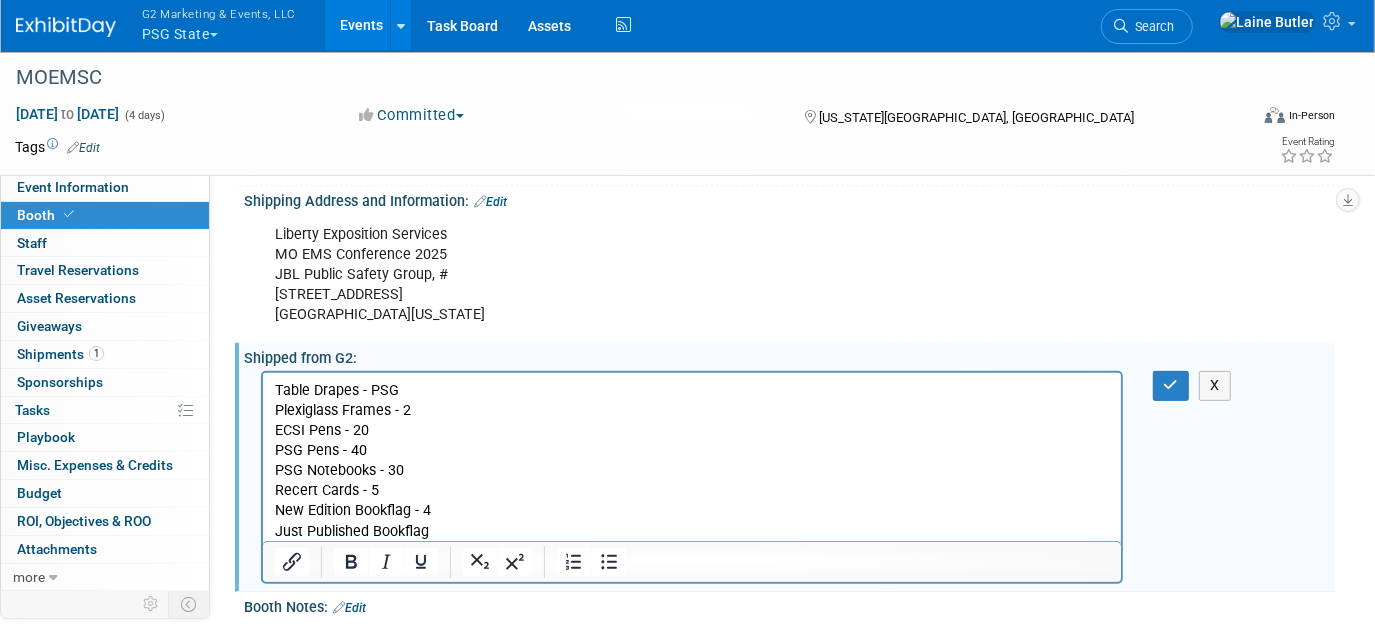 click on "Just Published Bookflag" at bounding box center [691, 532] 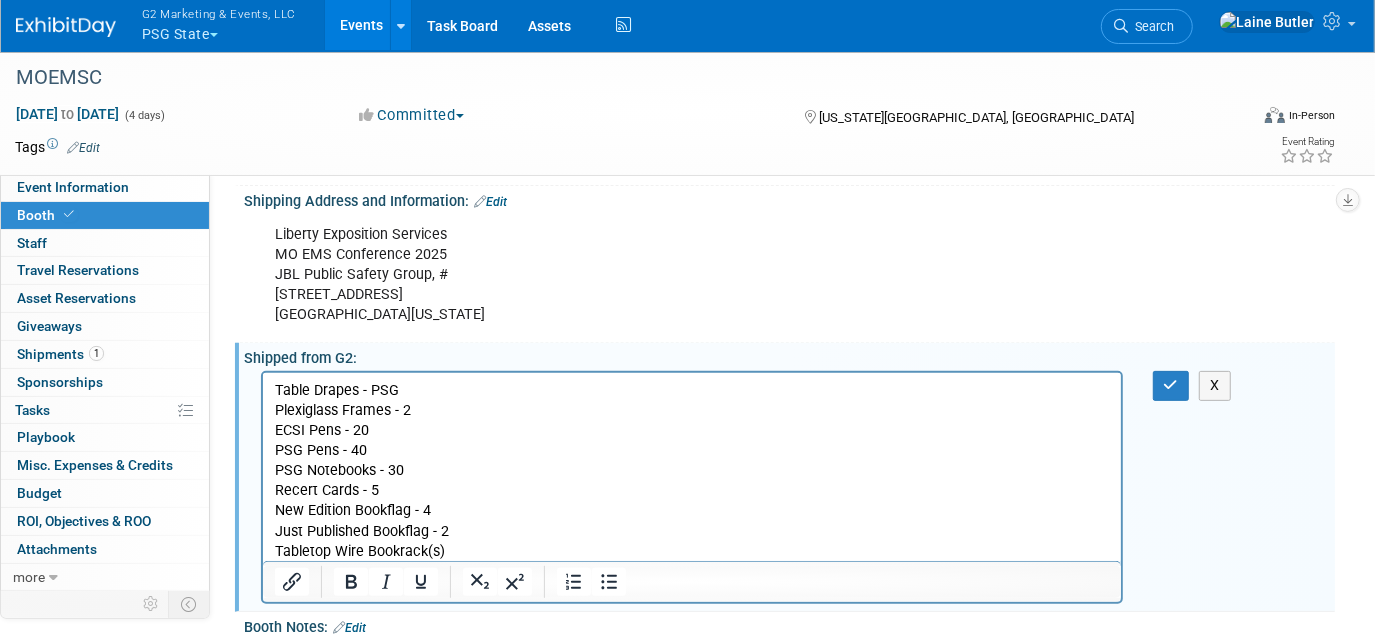 click on "Just Published Bookflag - 2" at bounding box center (691, 532) 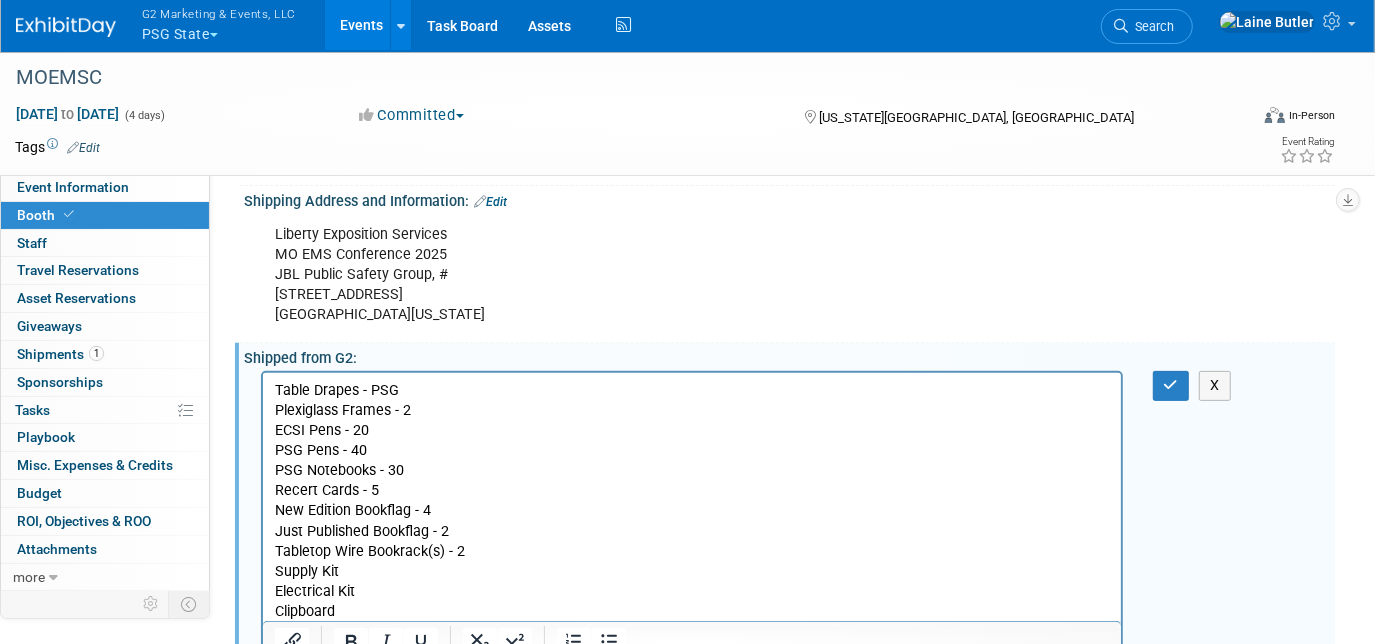 click on "X" at bounding box center [789, 516] 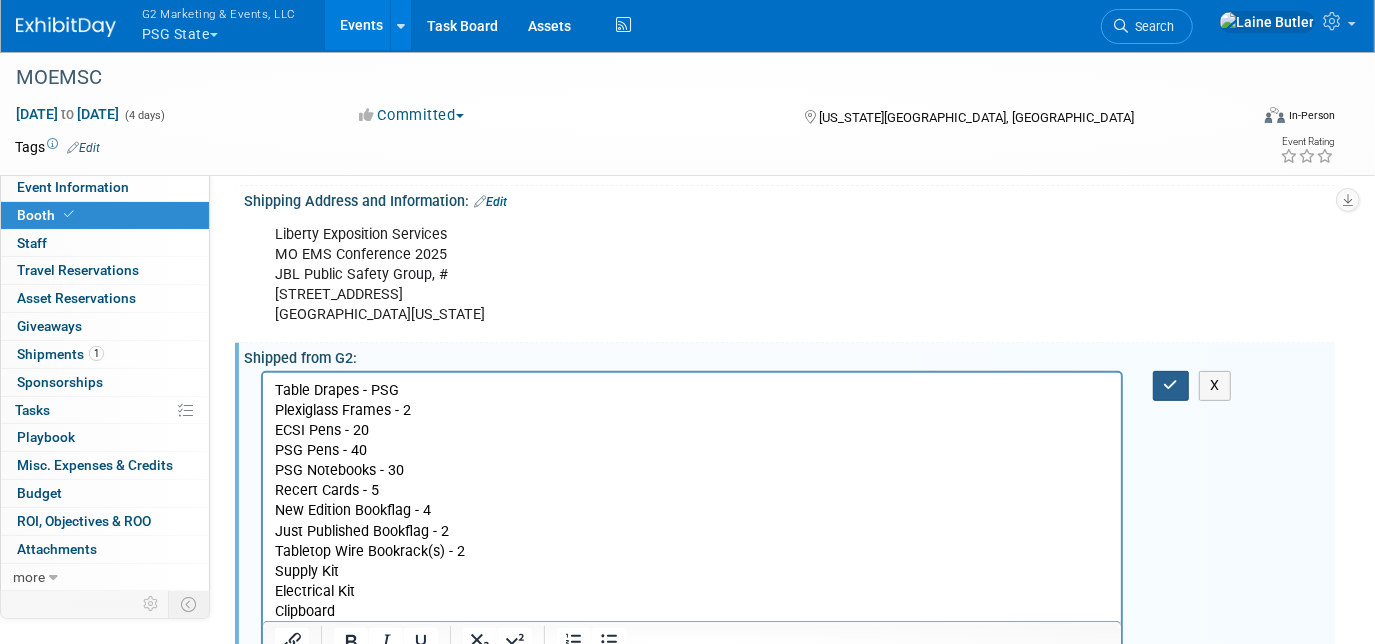 click at bounding box center (1171, 385) 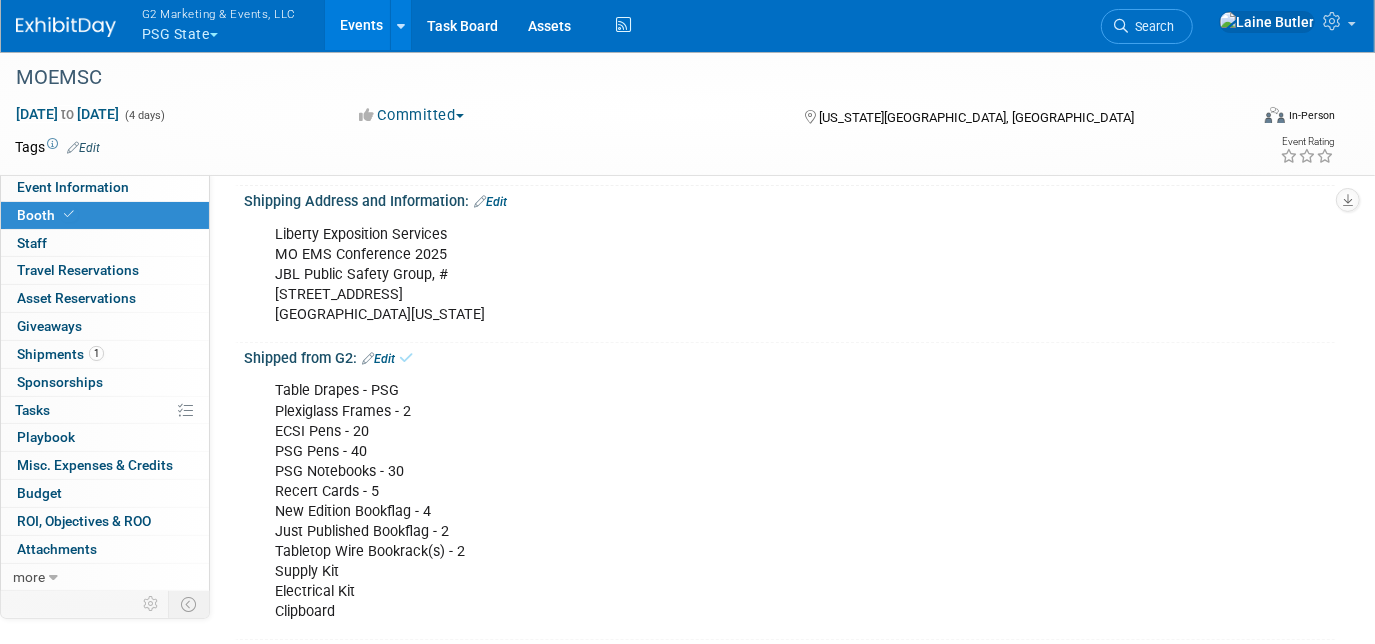 scroll, scrollTop: 430, scrollLeft: 0, axis: vertical 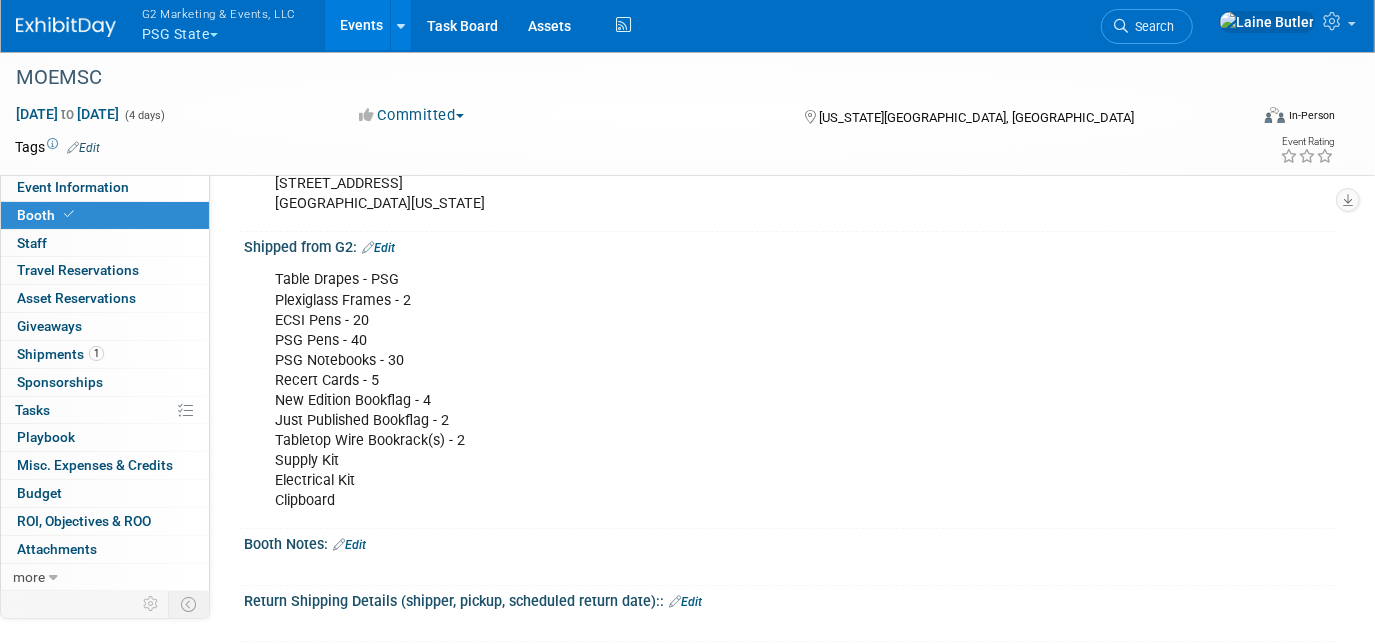 click on "G2 Marketing & Events, LLC
PSG State" at bounding box center [230, 26] 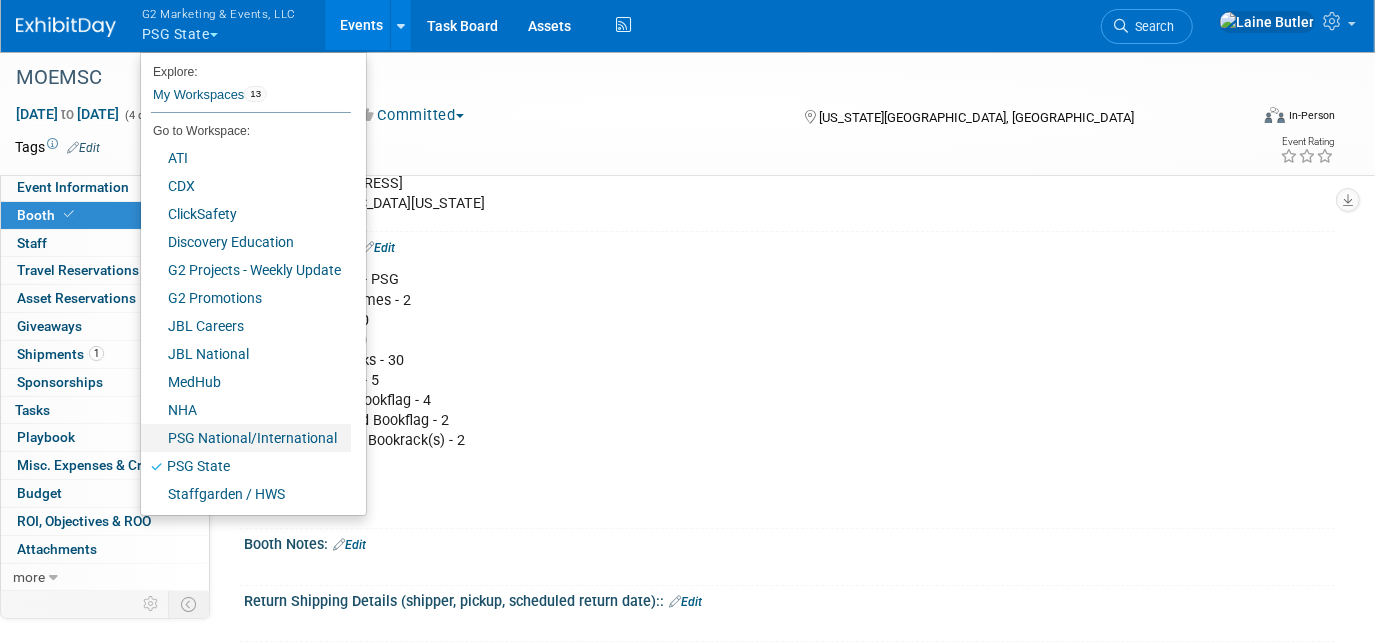 click on "PSG National/International" at bounding box center [246, 438] 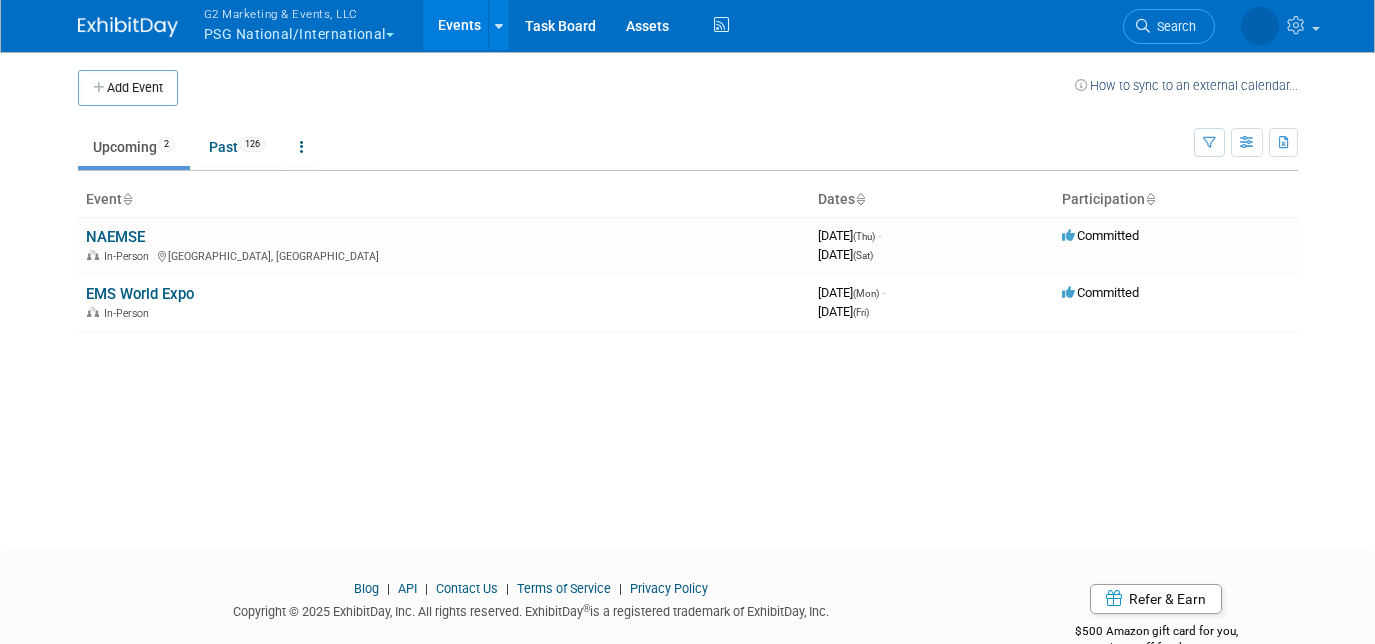 scroll, scrollTop: 0, scrollLeft: 0, axis: both 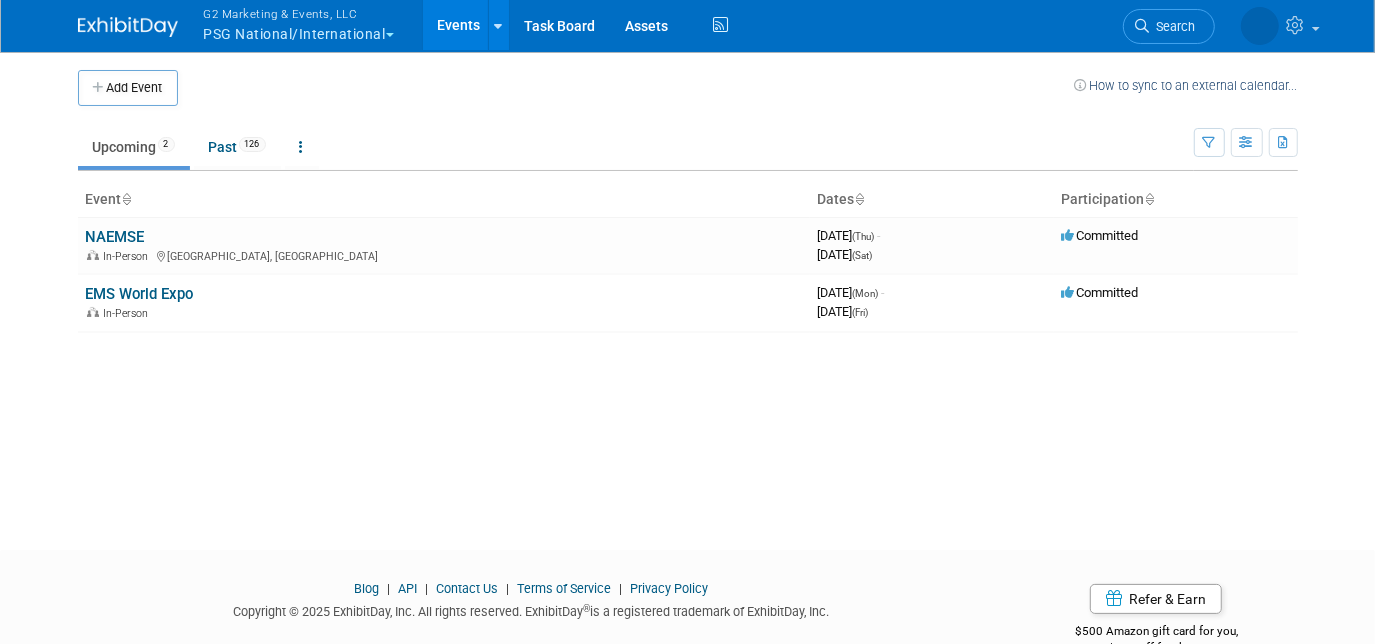 click on "G2 Marketing & Events, LLC
PSG National/International" at bounding box center [310, 26] 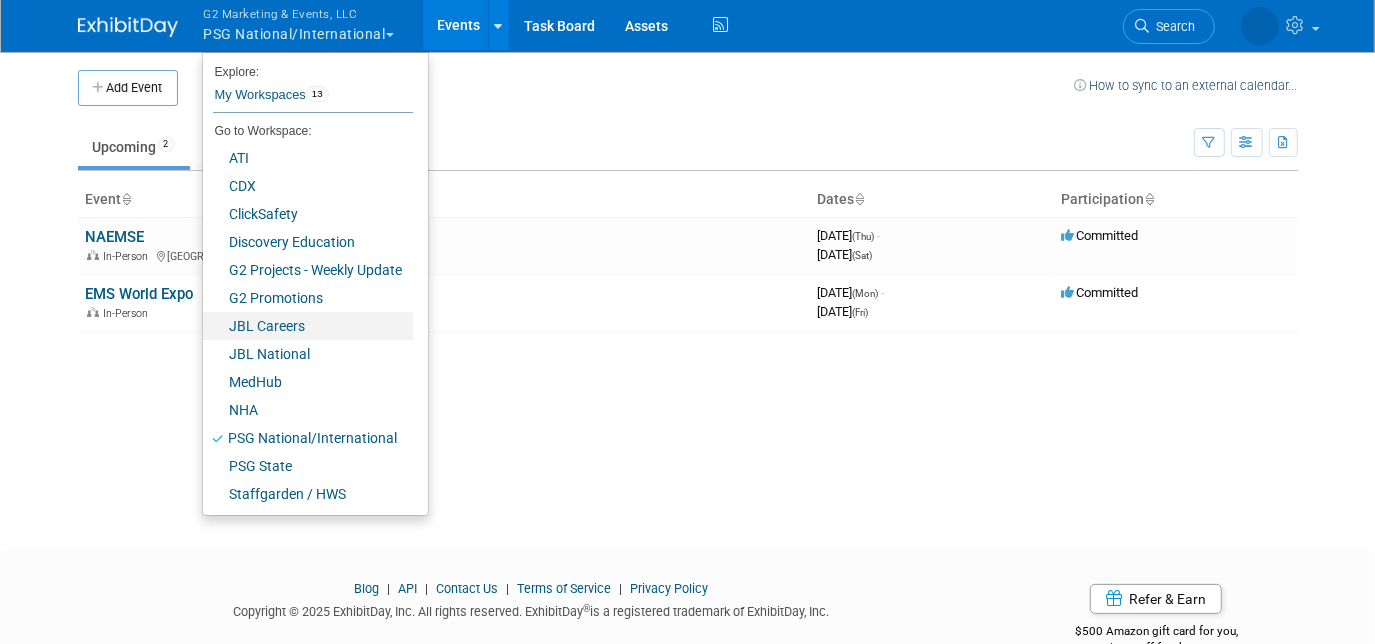 click on "JBL Careers" at bounding box center (308, 326) 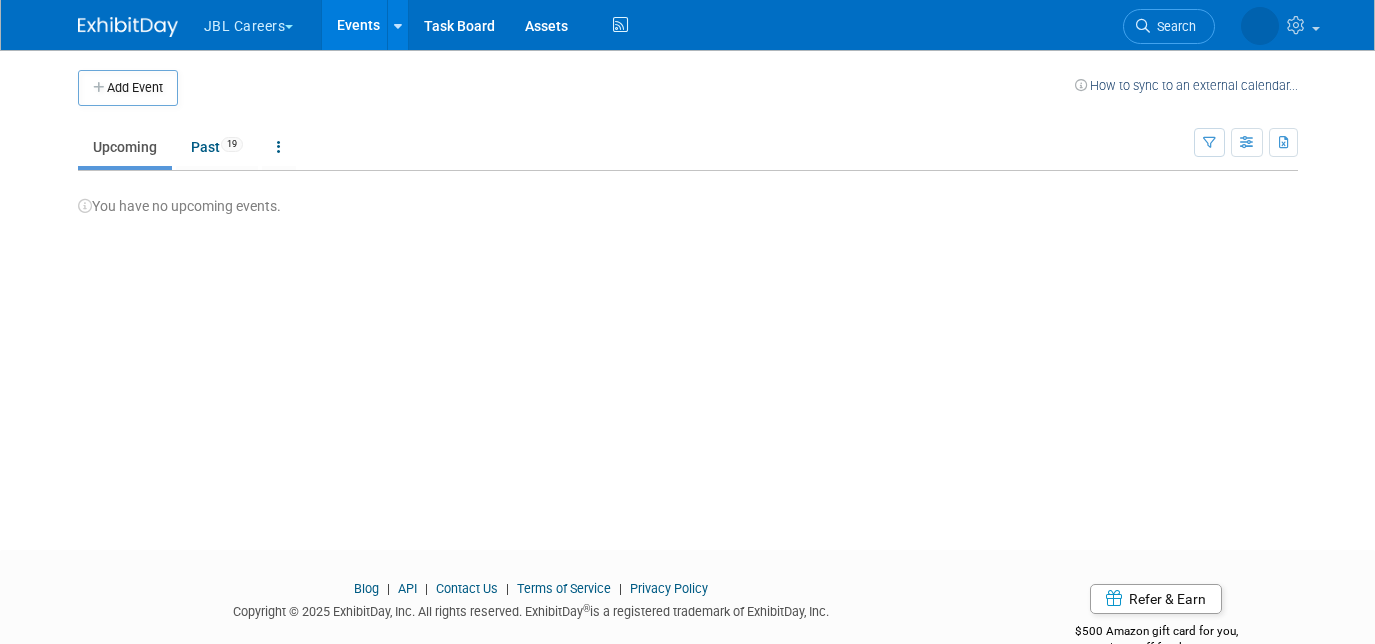 scroll, scrollTop: 0, scrollLeft: 0, axis: both 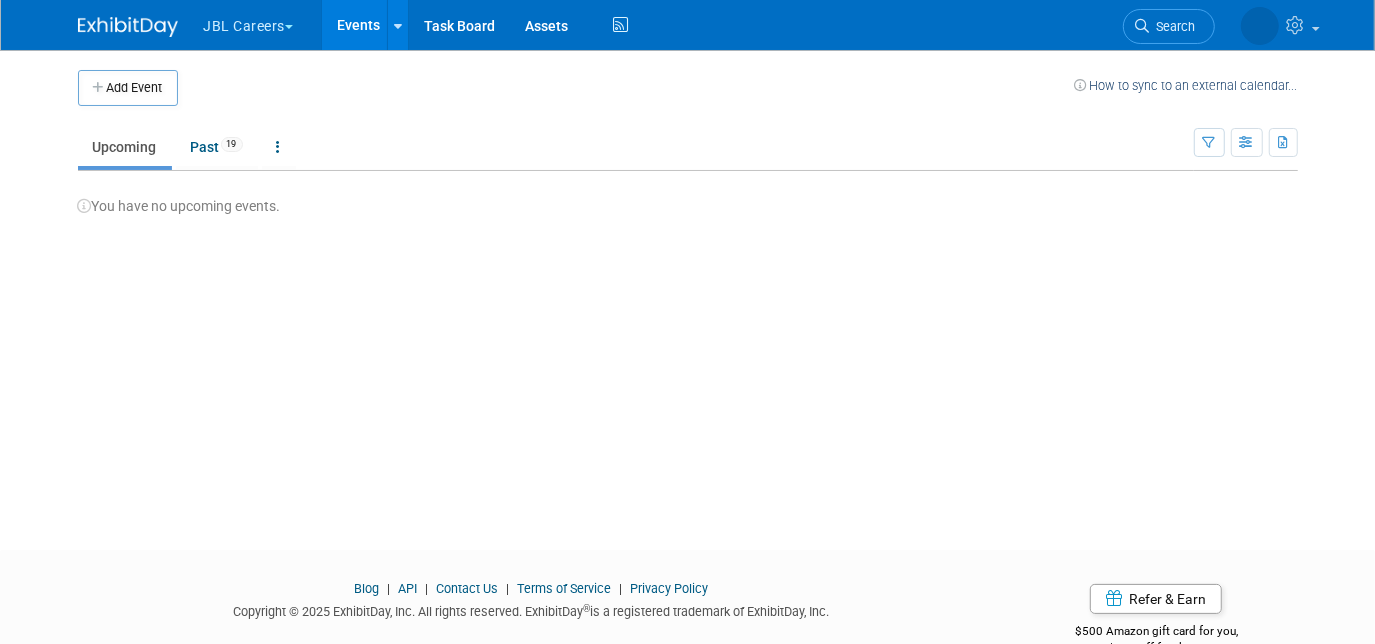 click on "JBL Careers" at bounding box center [260, 22] 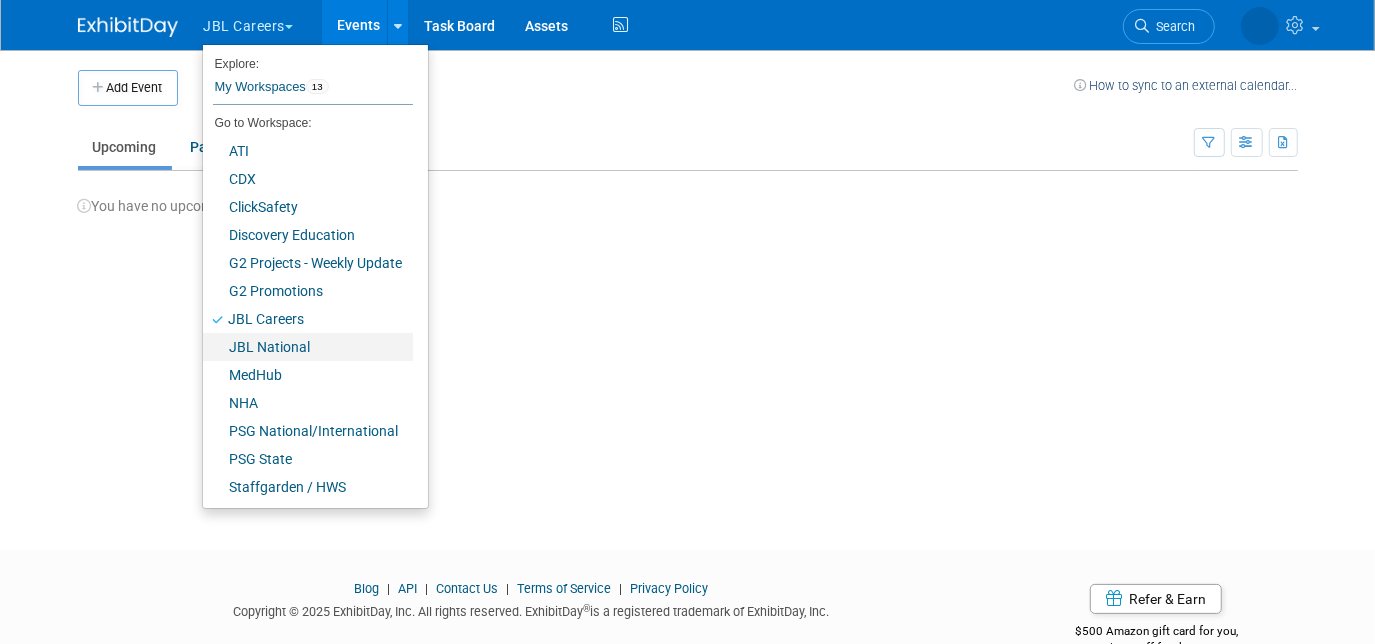 click on "JBL National" at bounding box center (308, 347) 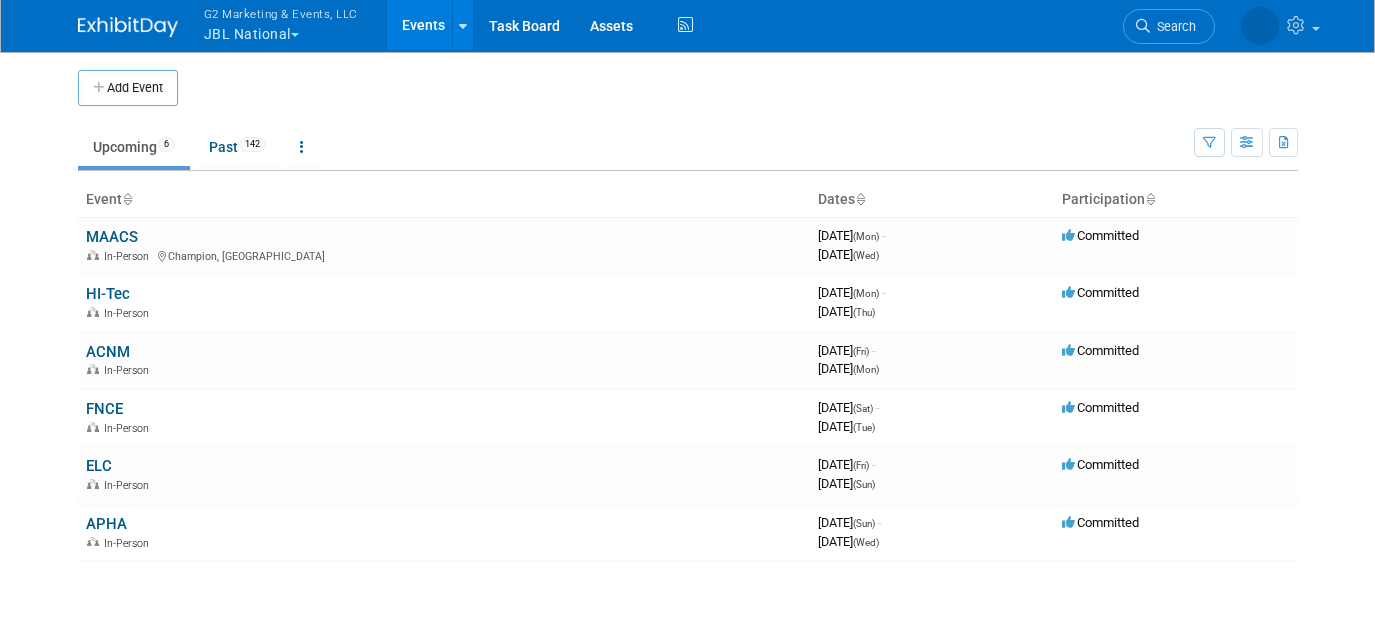scroll, scrollTop: 0, scrollLeft: 0, axis: both 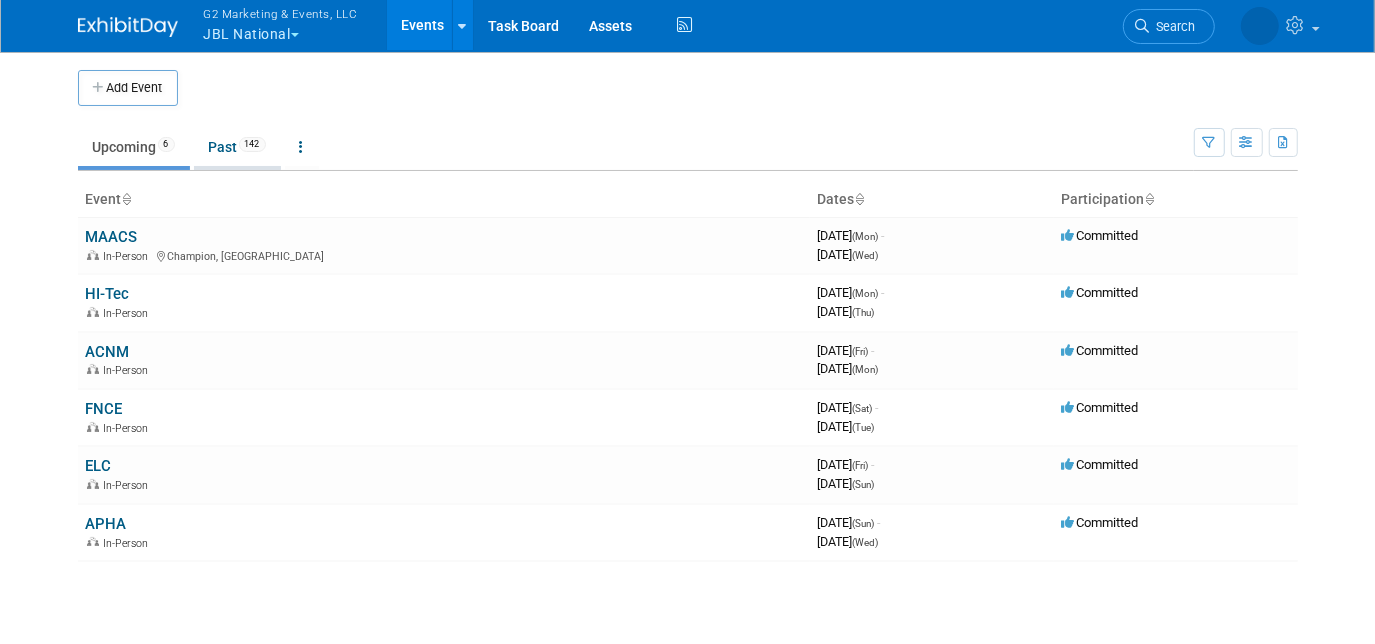 click on "Past
142" at bounding box center (237, 147) 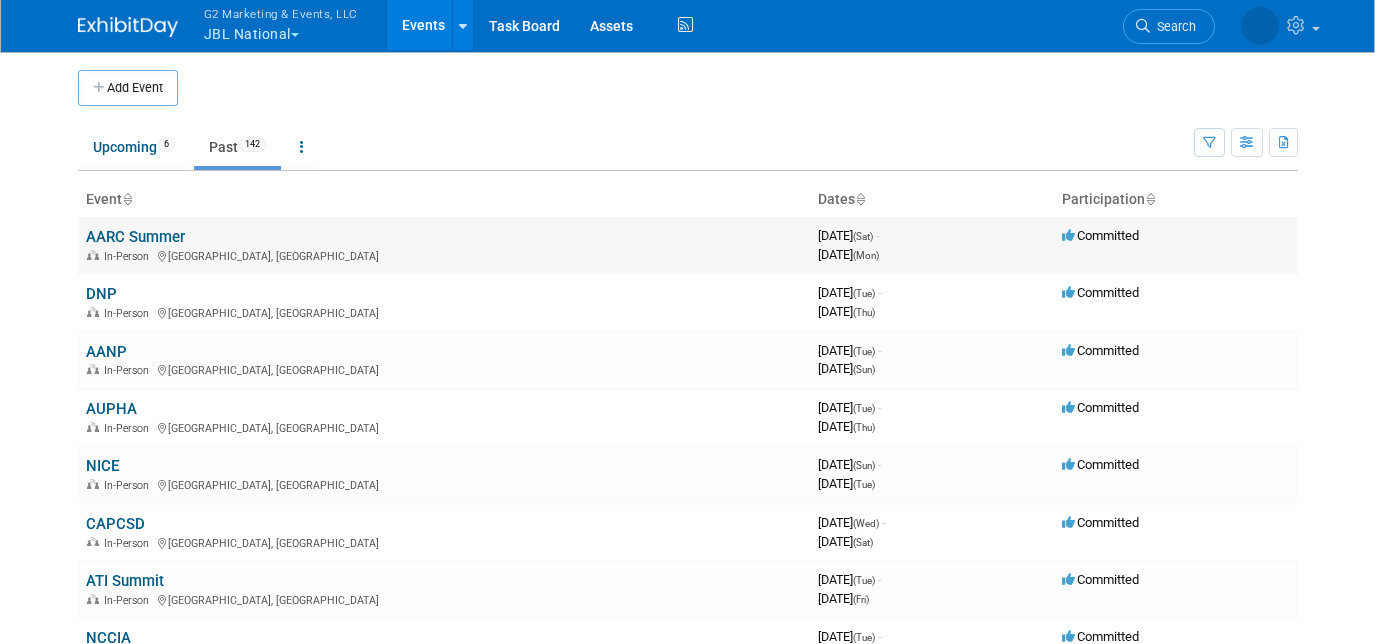 scroll, scrollTop: 0, scrollLeft: 0, axis: both 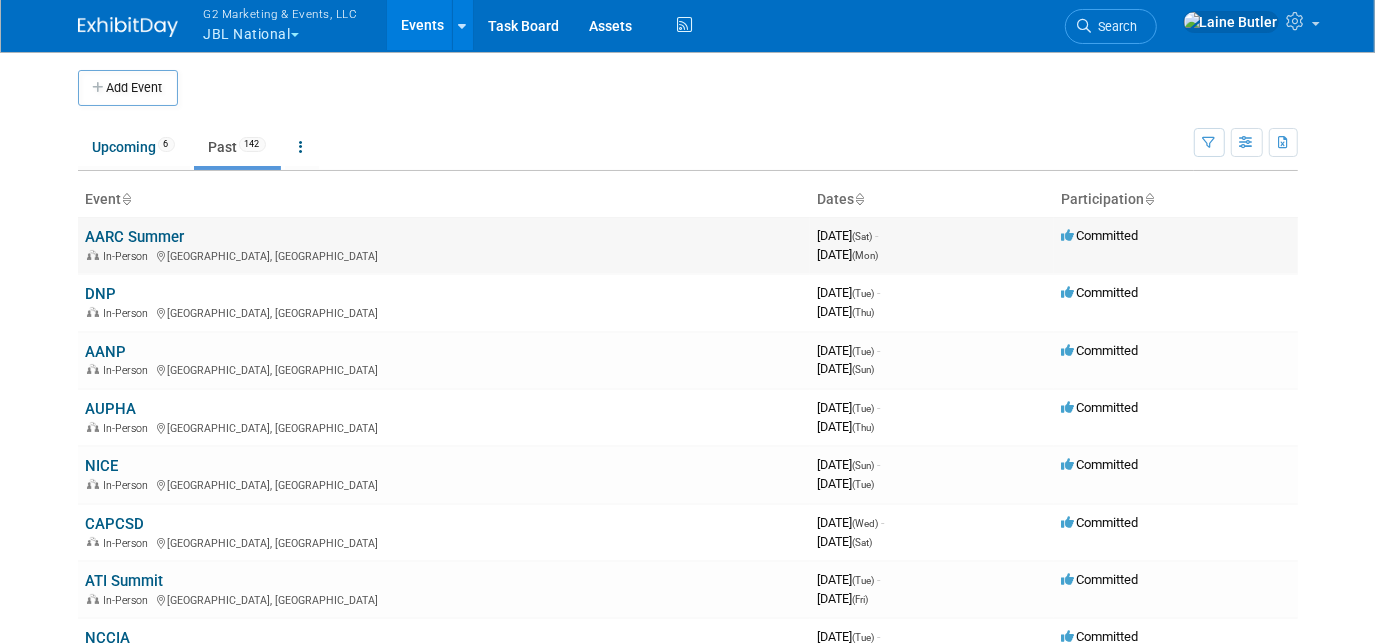 click on "AARC Summer" at bounding box center (135, 237) 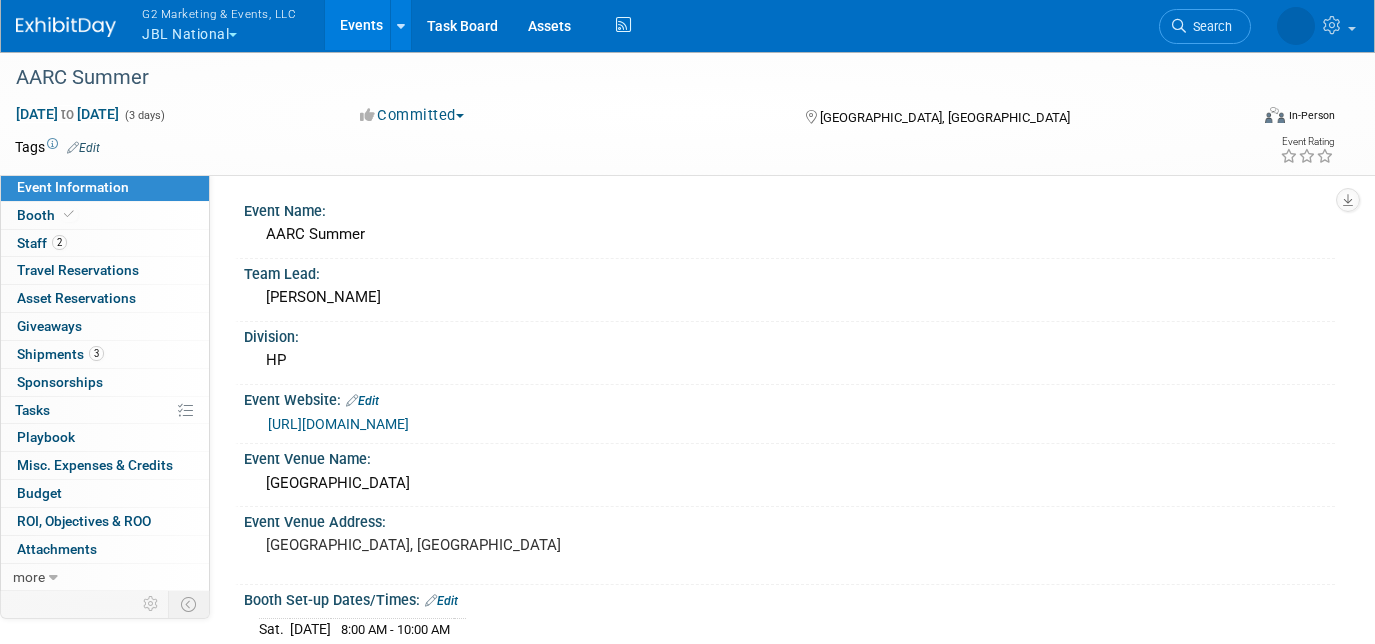 scroll, scrollTop: 0, scrollLeft: 0, axis: both 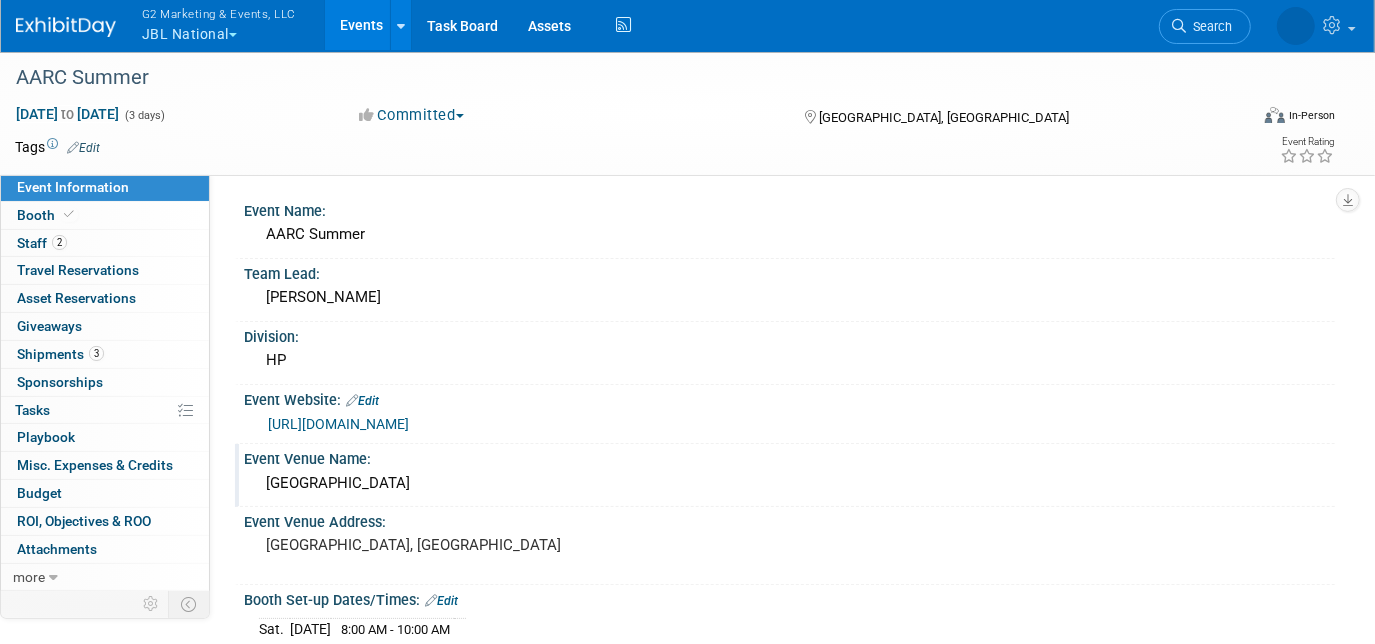 click on "[GEOGRAPHIC_DATA]" at bounding box center (789, 483) 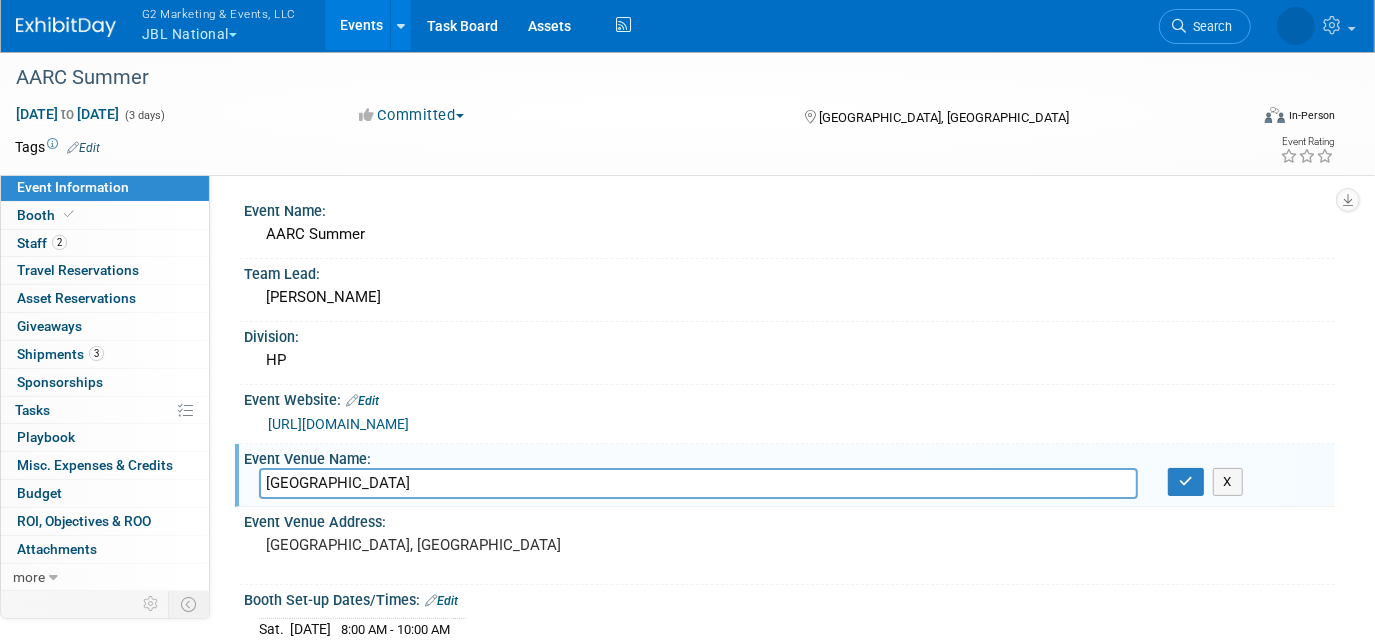 drag, startPoint x: 543, startPoint y: 481, endPoint x: 224, endPoint y: 487, distance: 319.05643 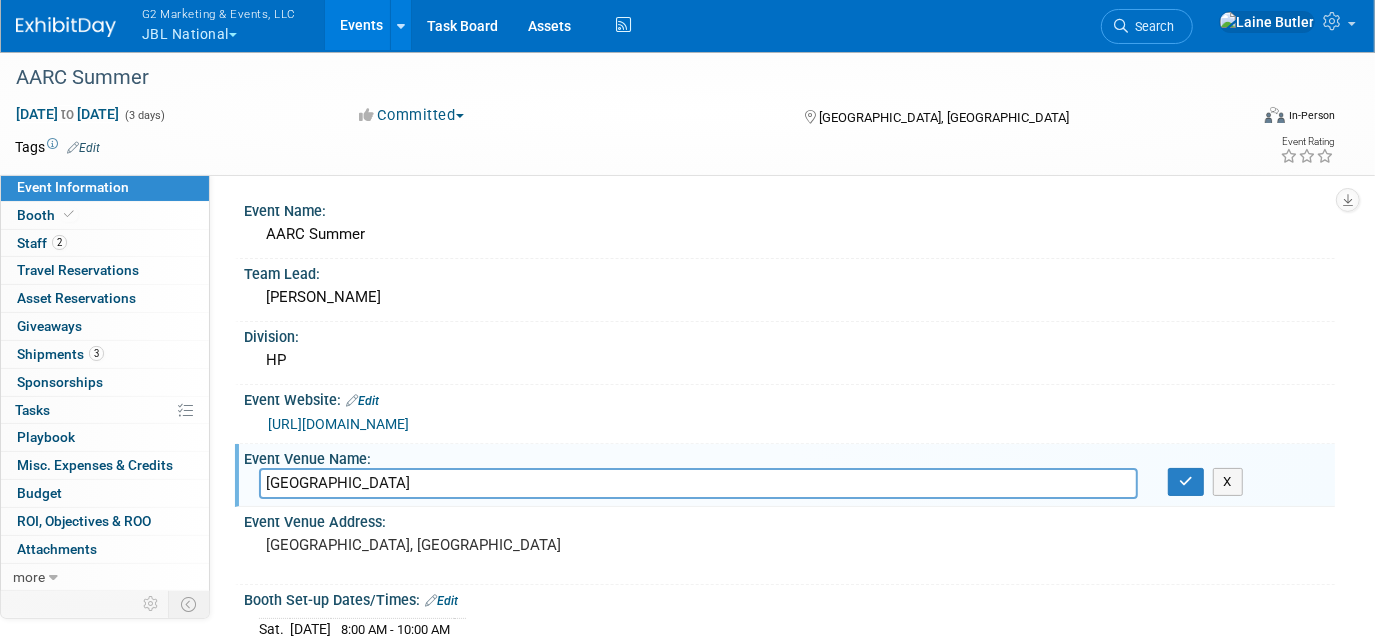 click on "Event Name:
AARC Summer
Team Lead:
[PERSON_NAME]
Division:
HP
Event Website:
Edit
[URL][DOMAIN_NAME]
Event Venue Name:
[GEOGRAPHIC_DATA]
[GEOGRAPHIC_DATA]
X
Event Venue Address:
[GEOGRAPHIC_DATA], [GEOGRAPHIC_DATA]
Booth Set-up Dates/Times:
Edit
[DATE]
8:00 AM -
10:00 AM
Save Changes
Cancel
Exhibit Hall Dates/Times:
Edit
[DATE]
10:20 AM -
11:20 AM
[DATE]
4:55 PM -
6:00 PM
[DATE]
10:00 AM -
11:00 AM
[DATE]
3:35 PM -
3:55 PM
Save Changes
Cancel
Booth Dismantle Dates/Times:
Edit
[DATE]" at bounding box center [772, 380] 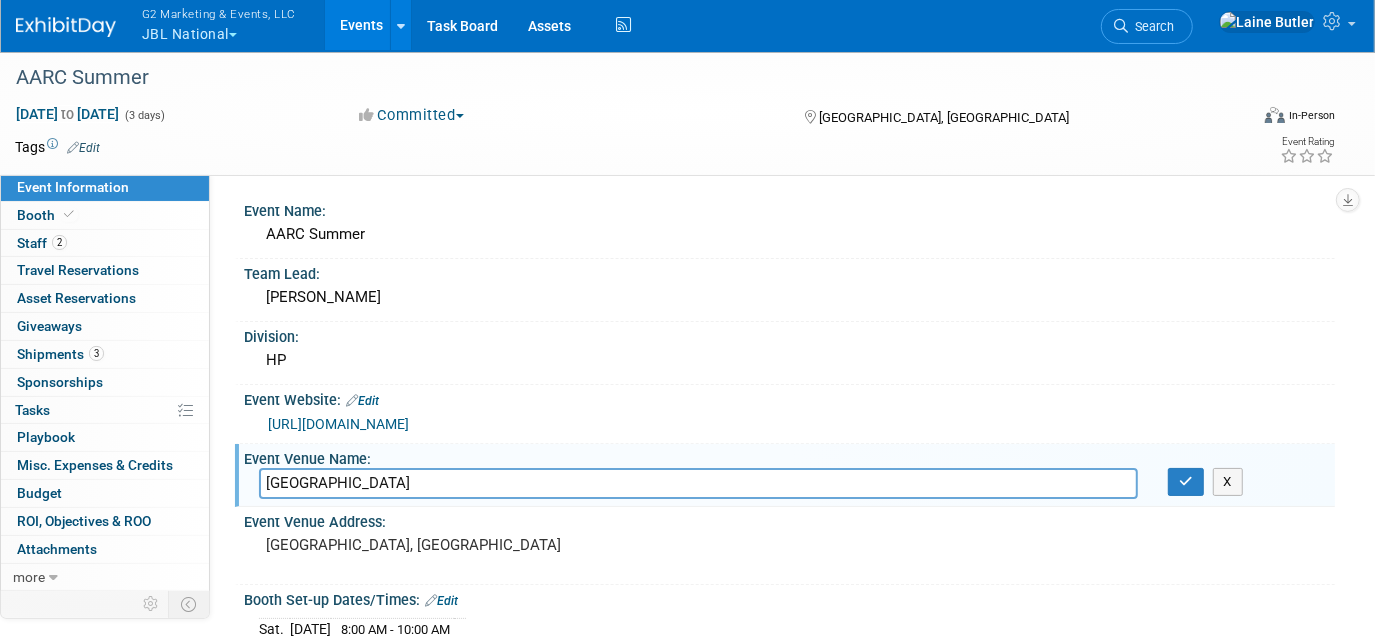 click at bounding box center (66, 27) 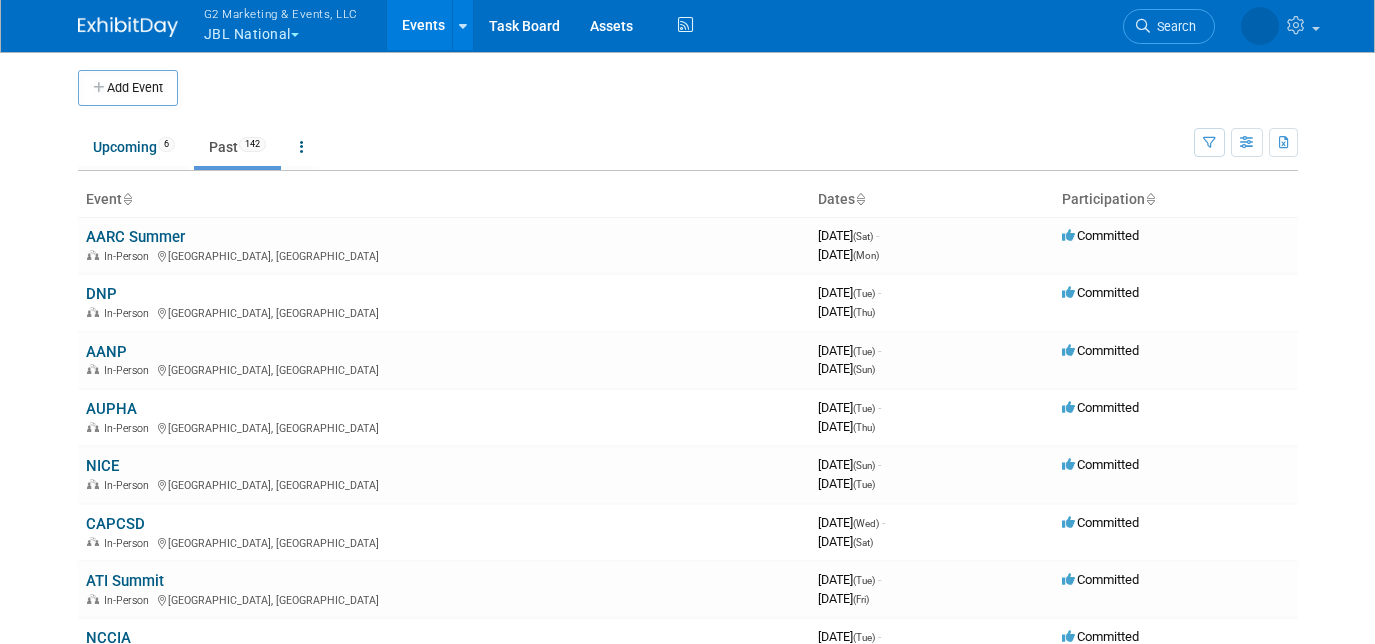 click on "G2 Marketing & Events, LLC
JBL National" at bounding box center [292, 26] 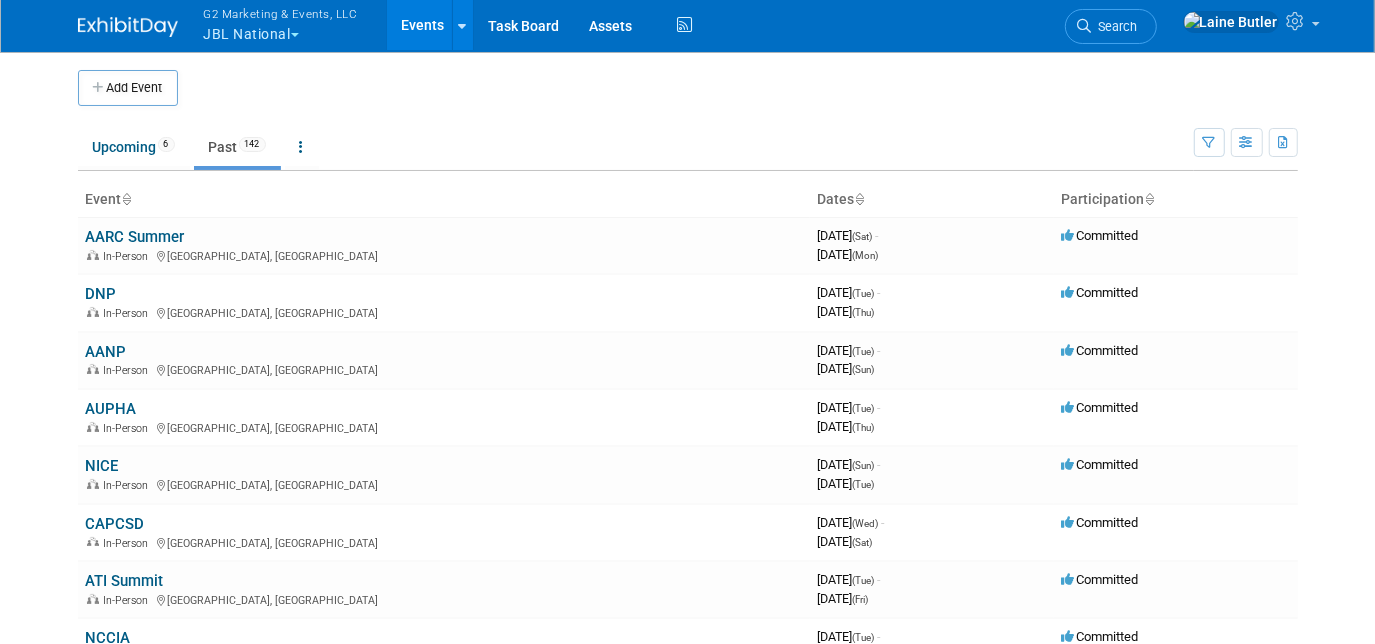 scroll, scrollTop: 0, scrollLeft: 0, axis: both 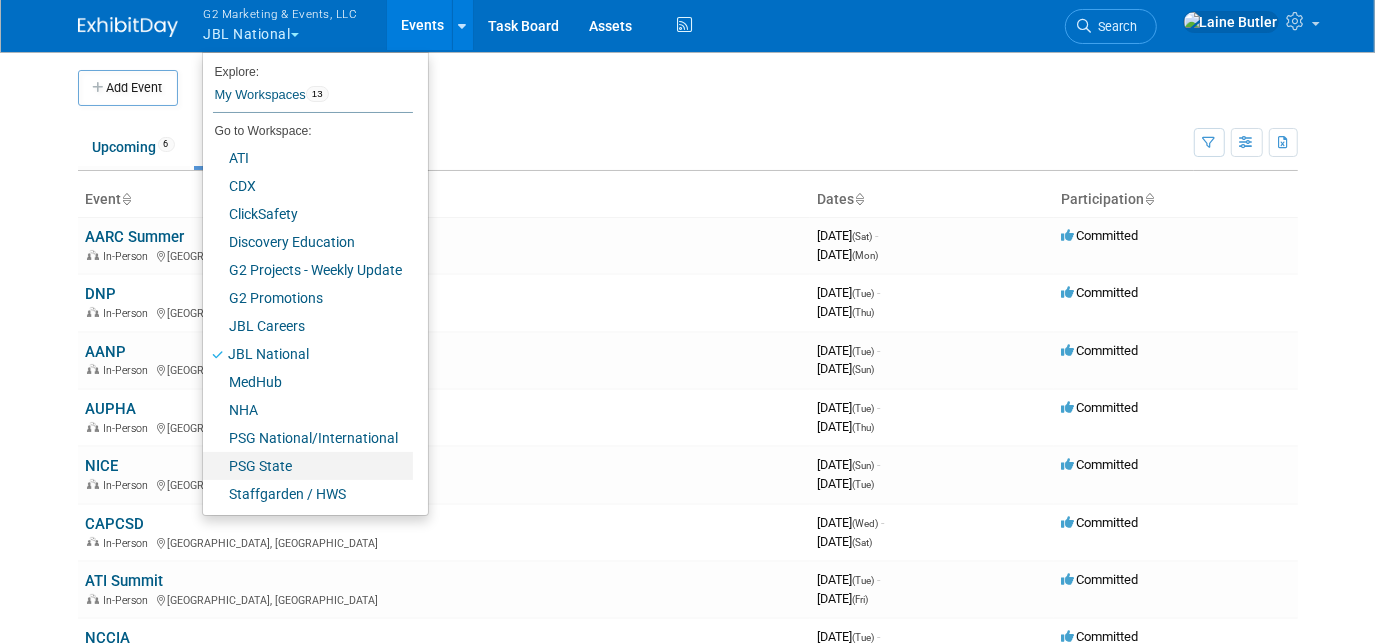 click on "PSG State" at bounding box center [308, 466] 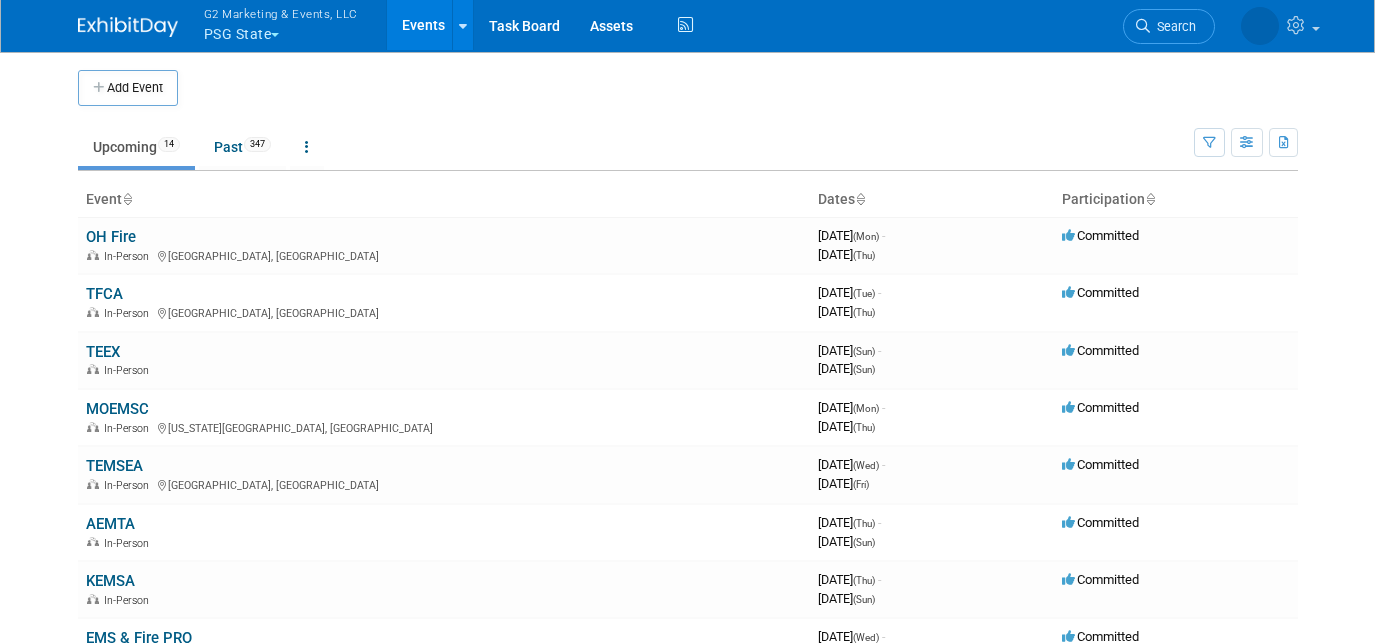 scroll, scrollTop: 0, scrollLeft: 0, axis: both 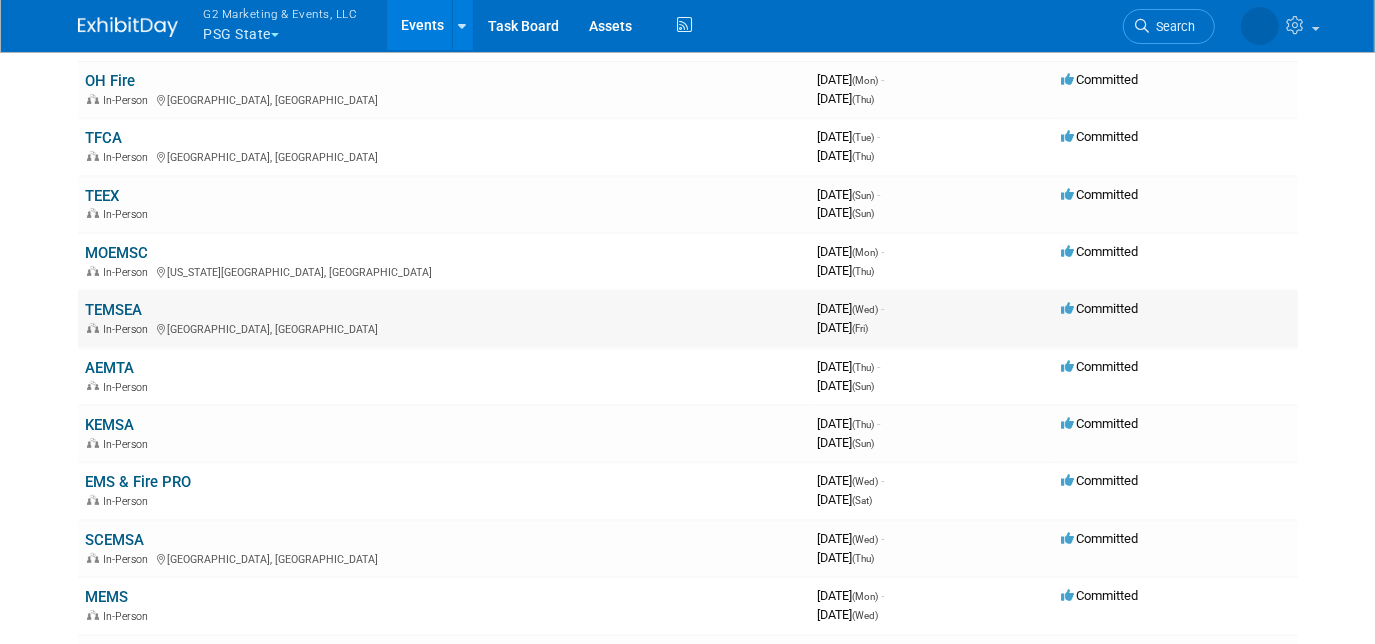 click on "TEMSEA" at bounding box center (114, 310) 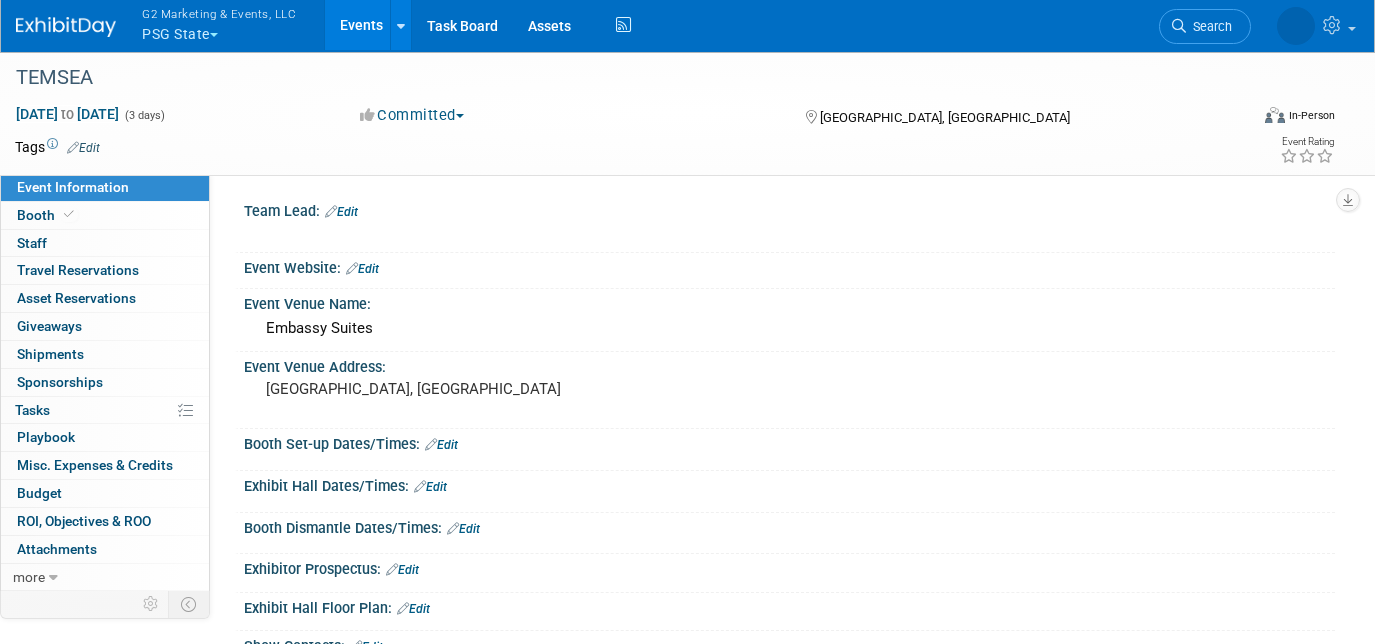 scroll, scrollTop: 0, scrollLeft: 0, axis: both 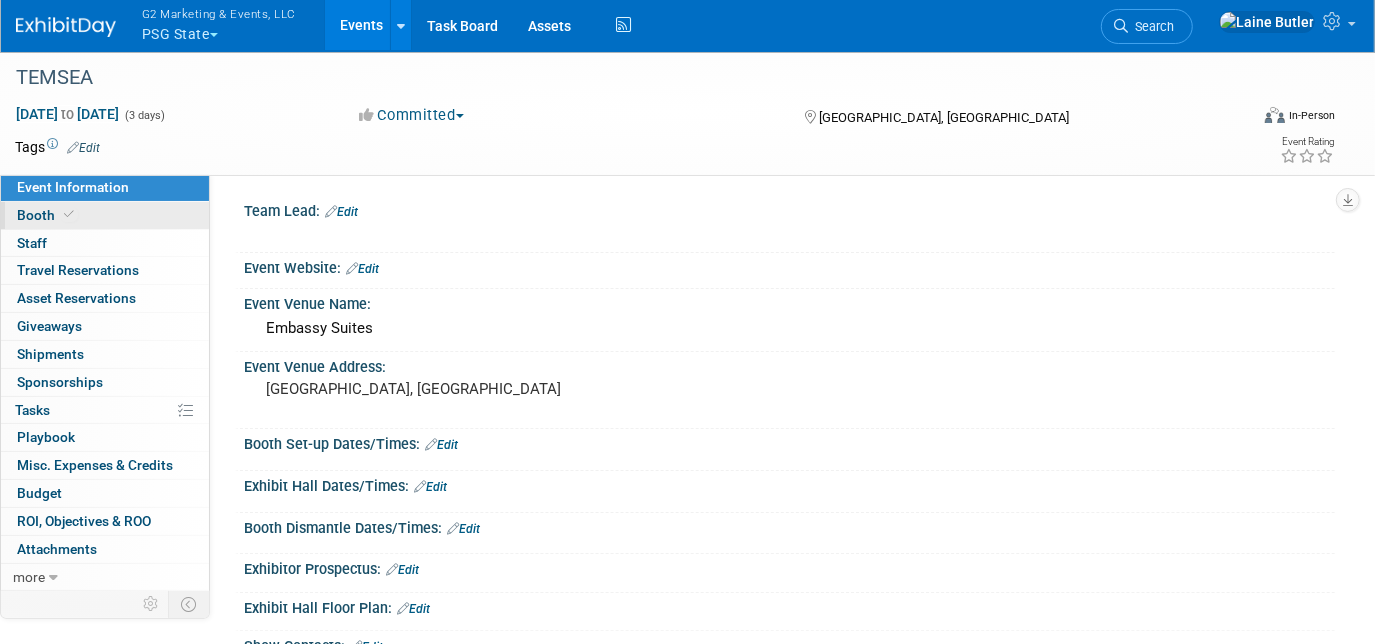 click on "Booth" at bounding box center [105, 215] 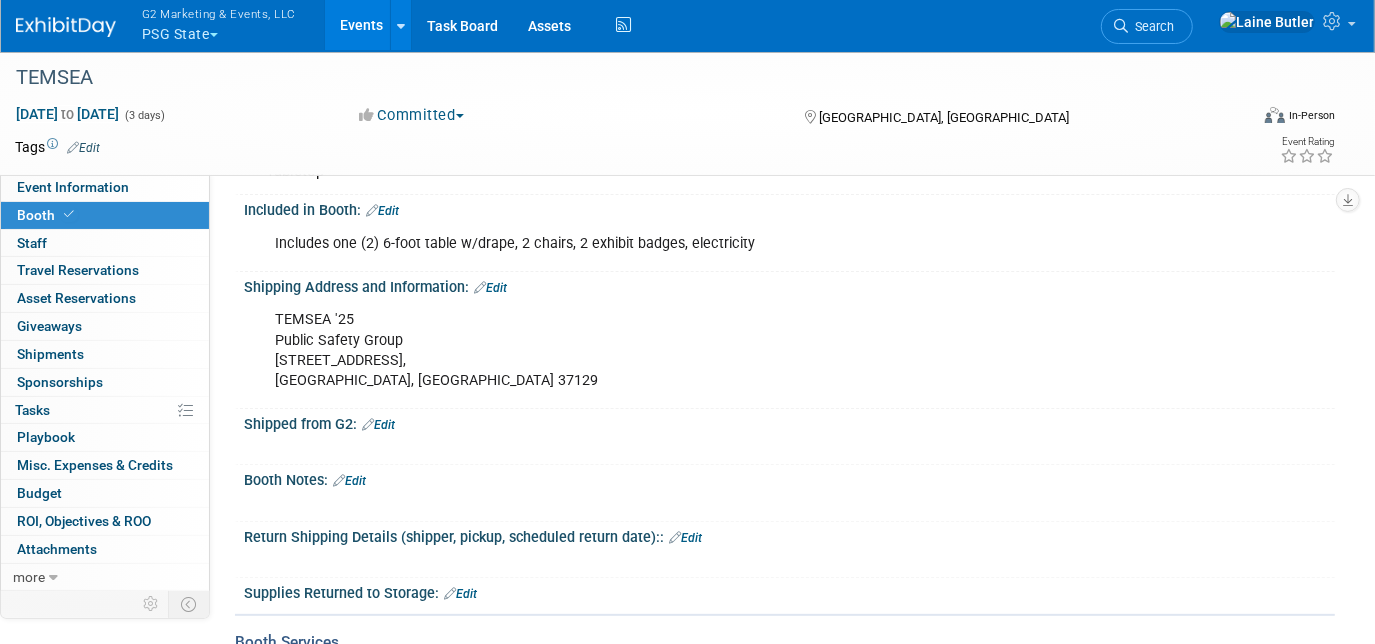scroll, scrollTop: 248, scrollLeft: 0, axis: vertical 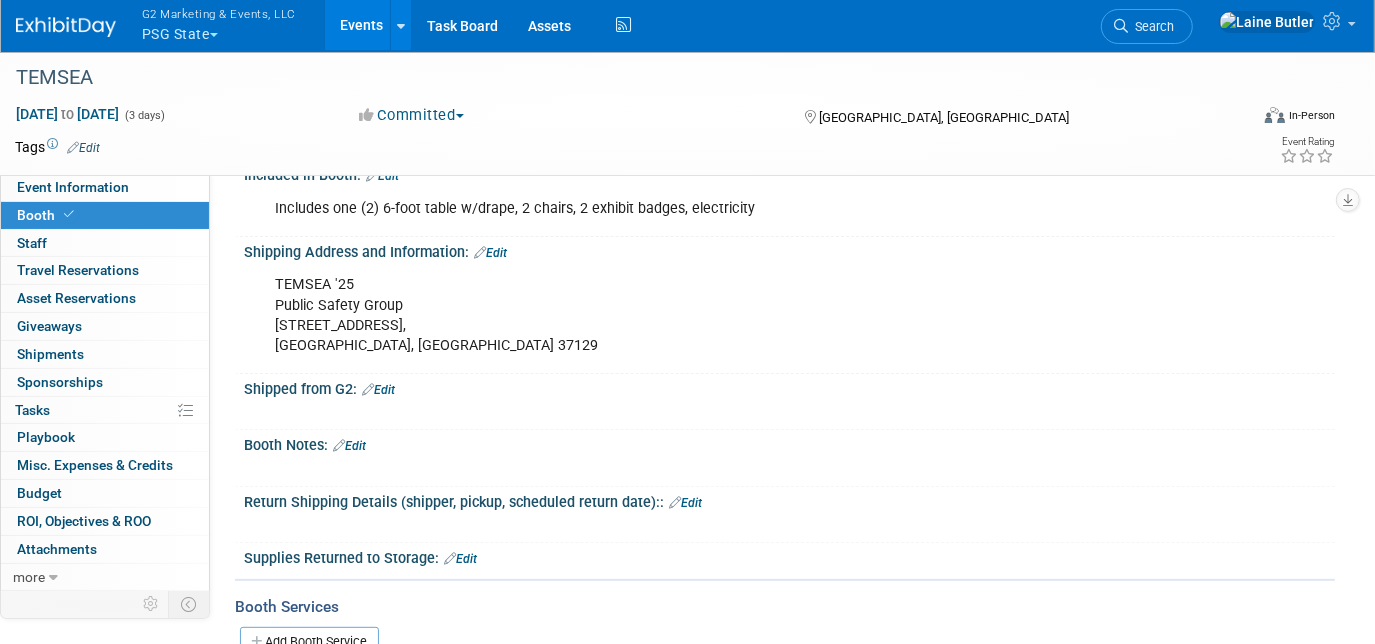 click on "Shipped from G2:
Edit" at bounding box center (789, 387) 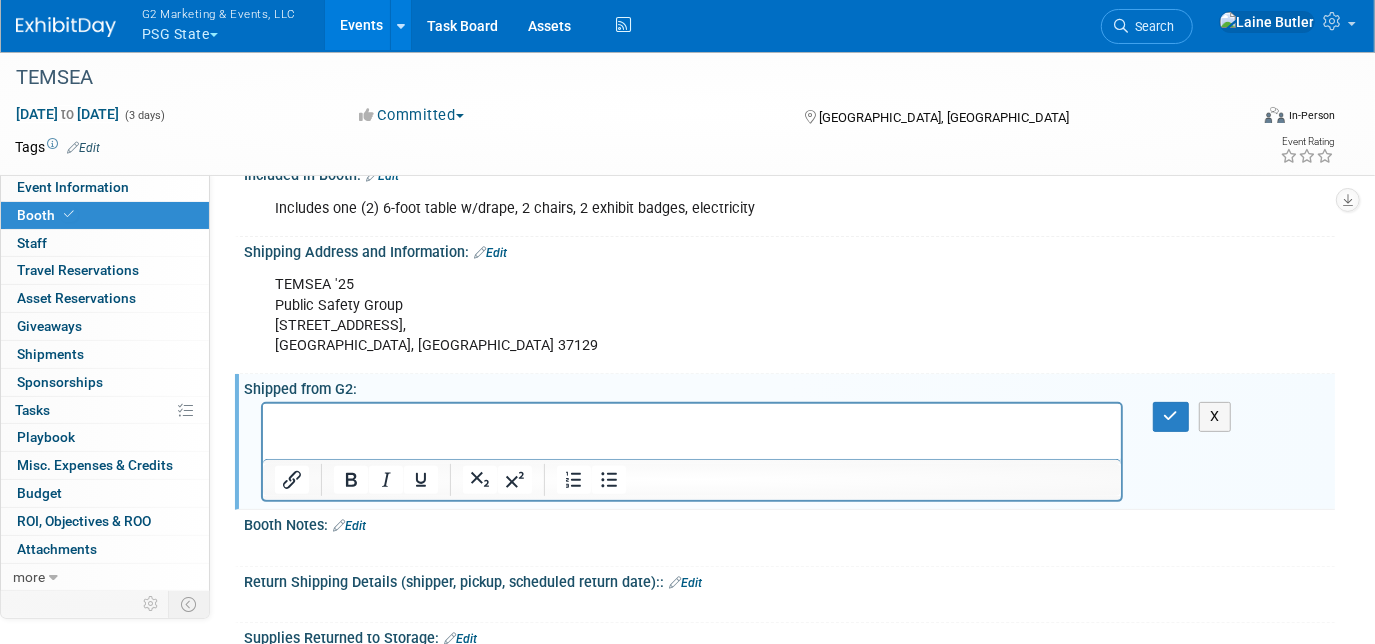 scroll, scrollTop: 0, scrollLeft: 0, axis: both 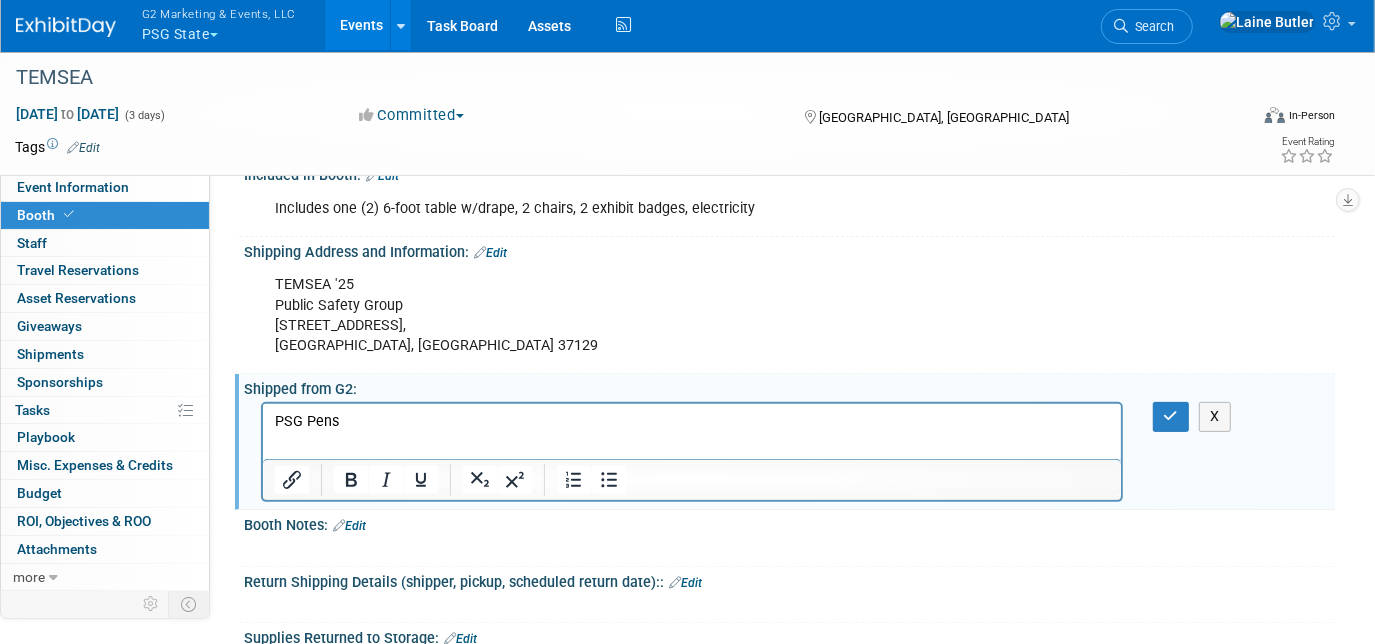 click on "PSG Pens" at bounding box center [691, 422] 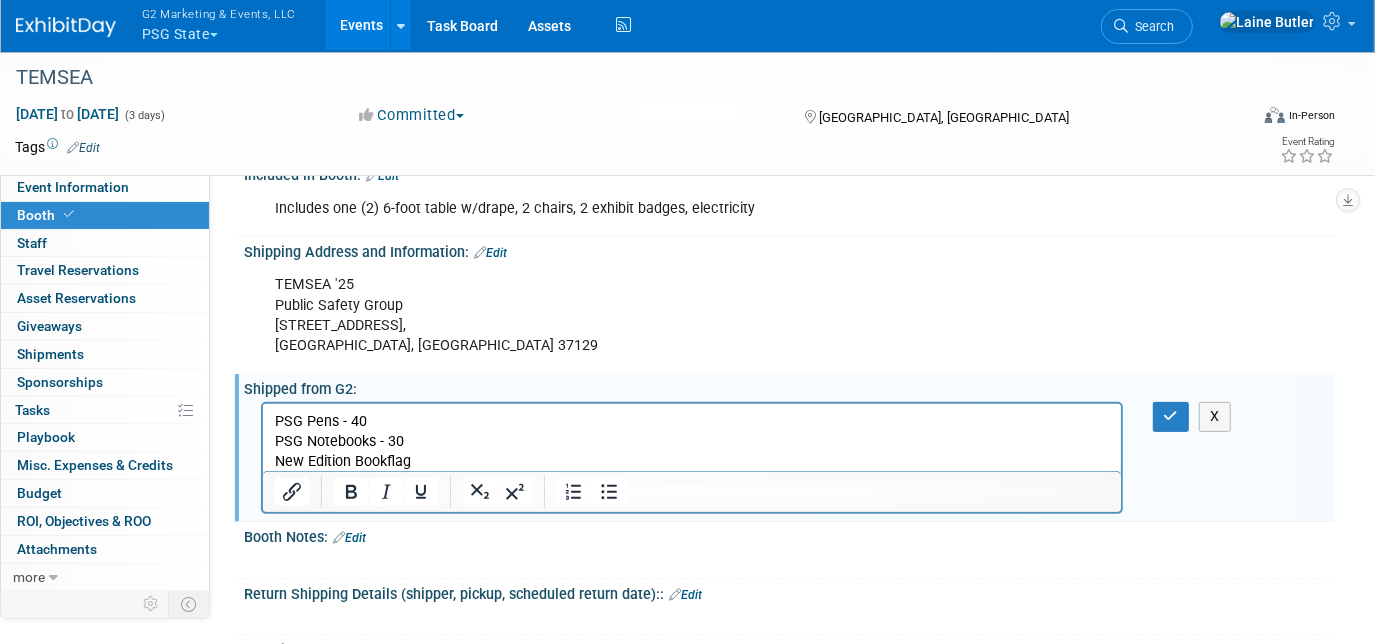 click on "New Edition Bookflag" at bounding box center (691, 462) 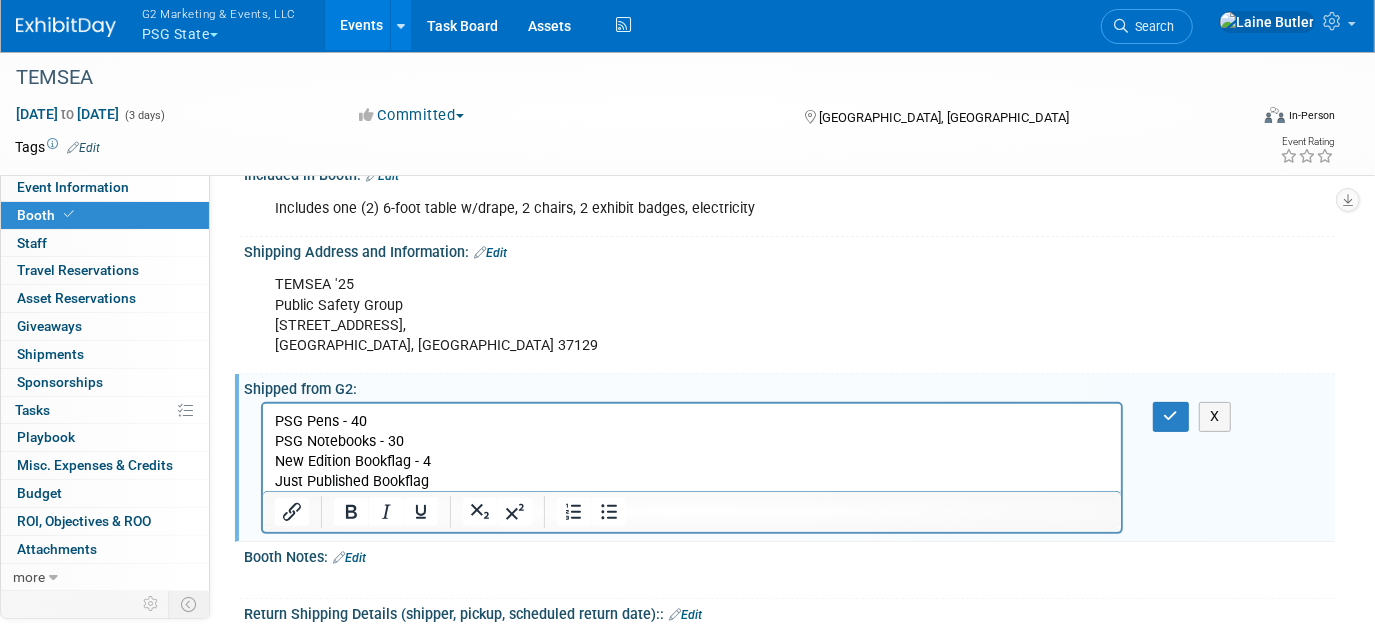 click on "Just Published Bookflag" at bounding box center (691, 482) 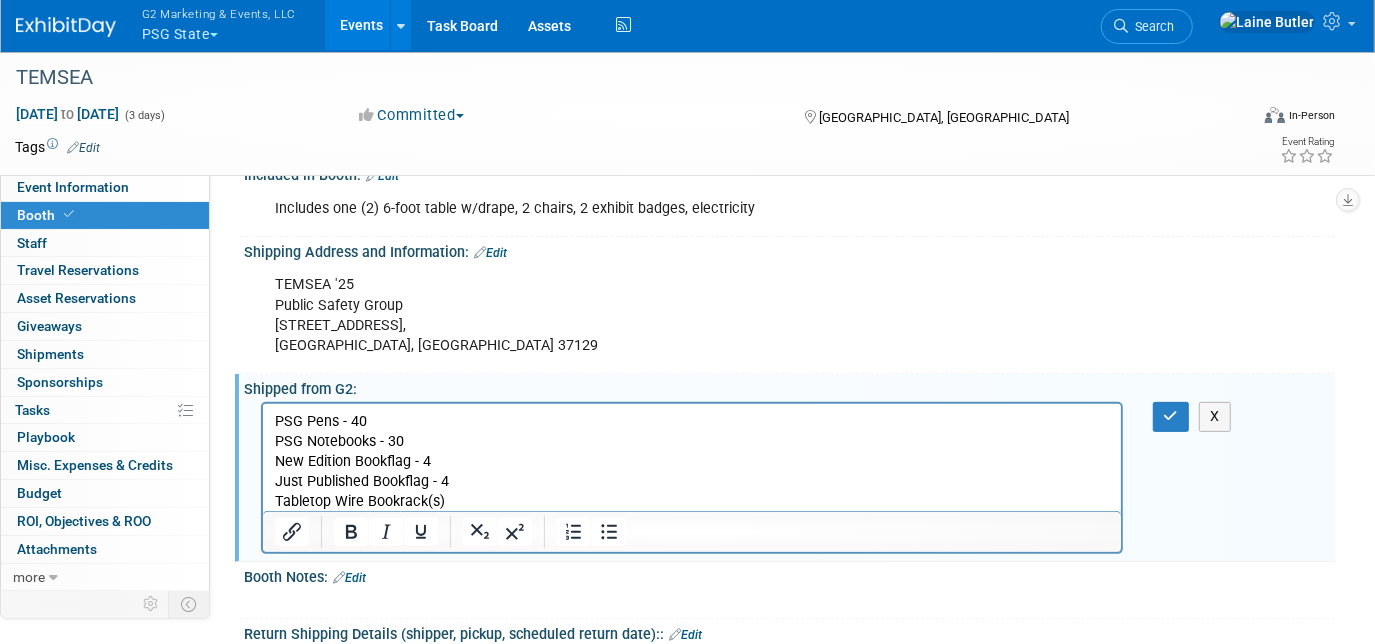 click on "Tabletop Wire Bookrack(s)" at bounding box center (691, 502) 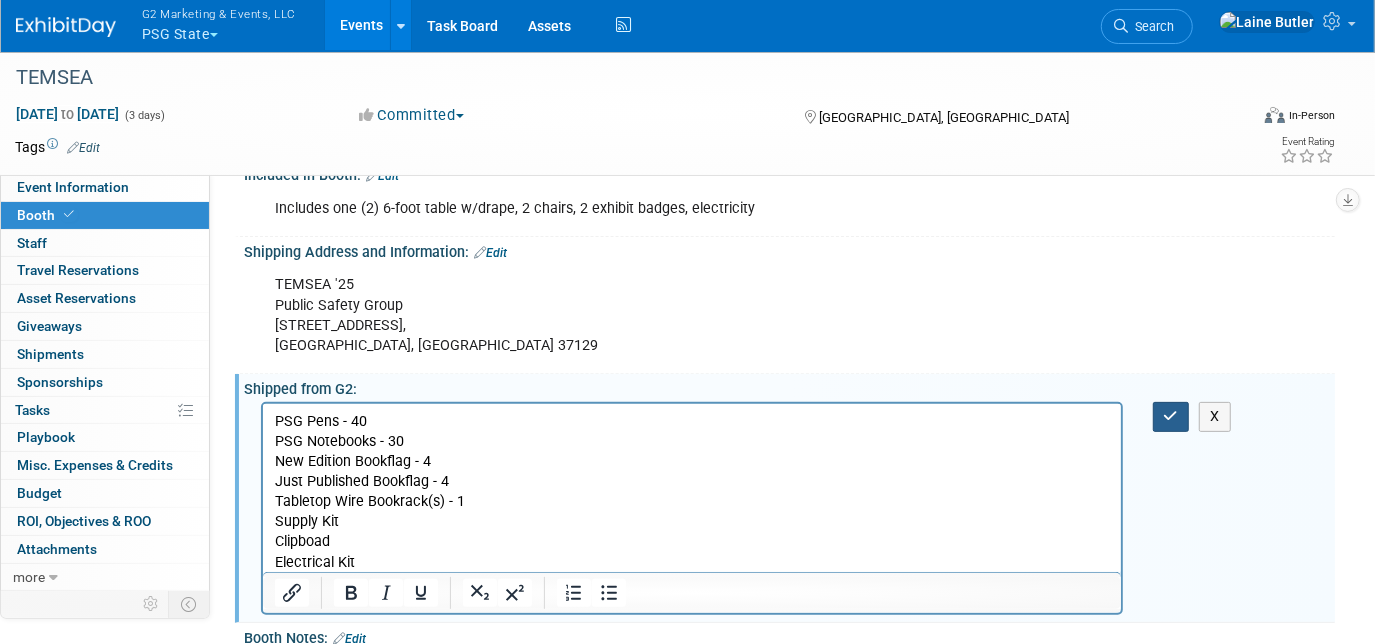 click at bounding box center (1171, 416) 